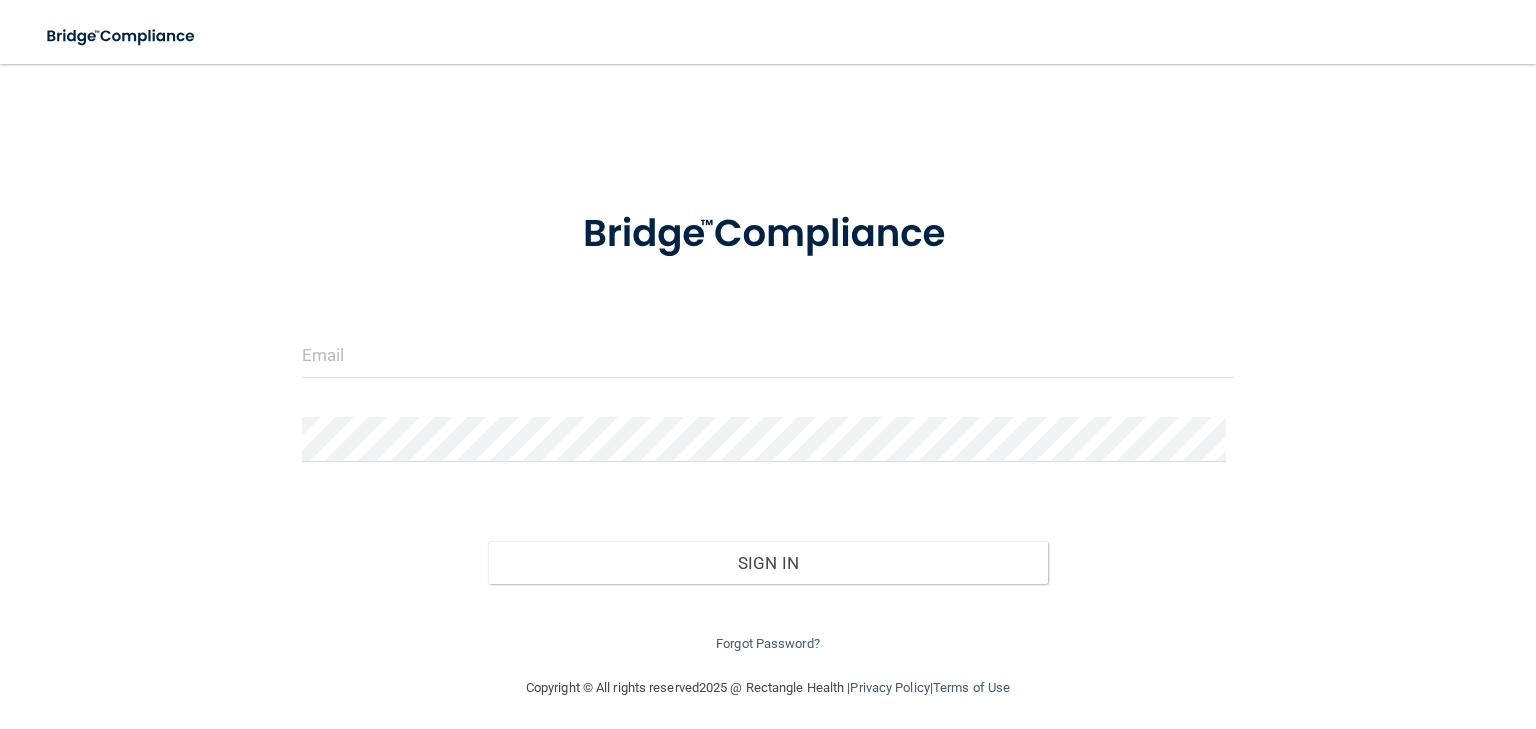 scroll, scrollTop: 0, scrollLeft: 0, axis: both 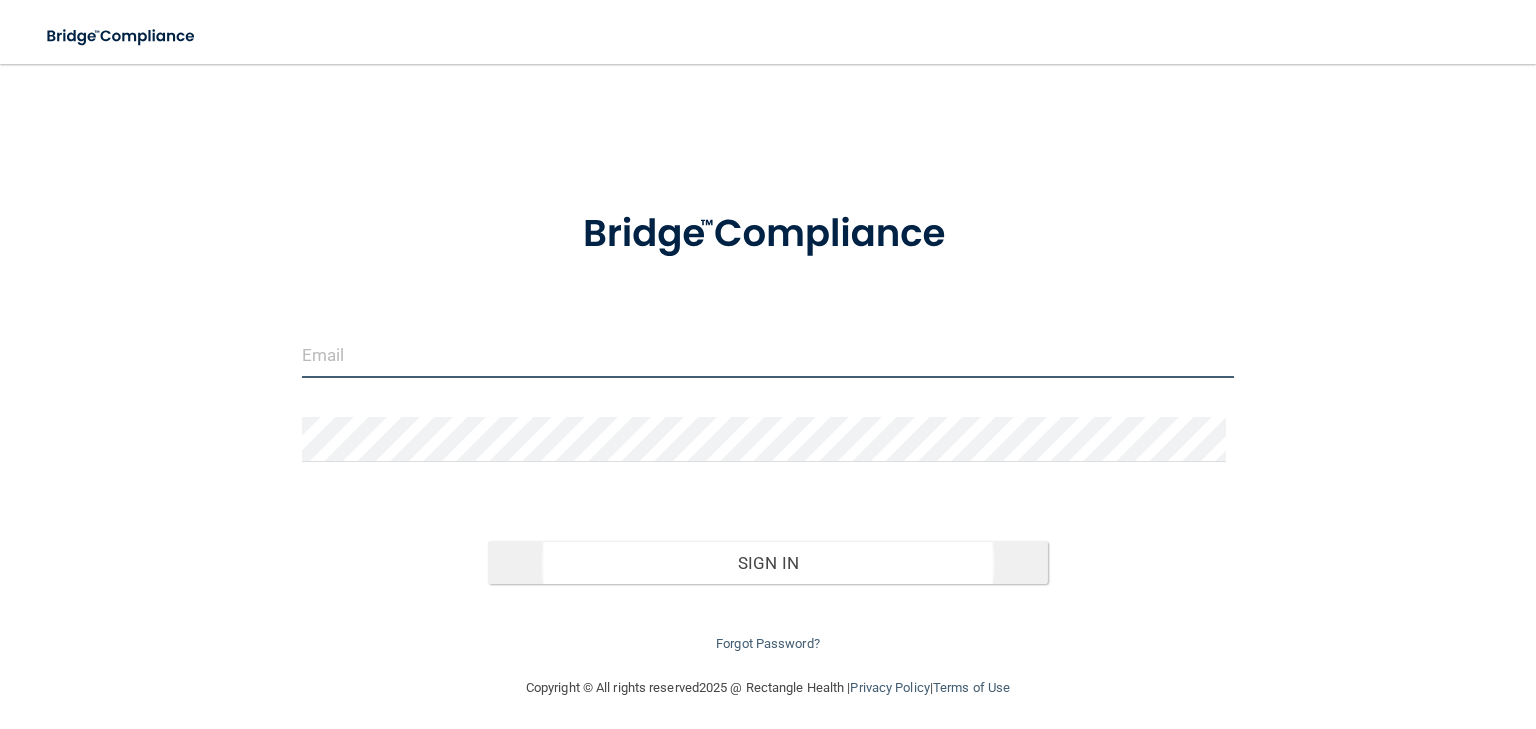 type on "[EMAIL_ADDRESS][DOMAIN_NAME]" 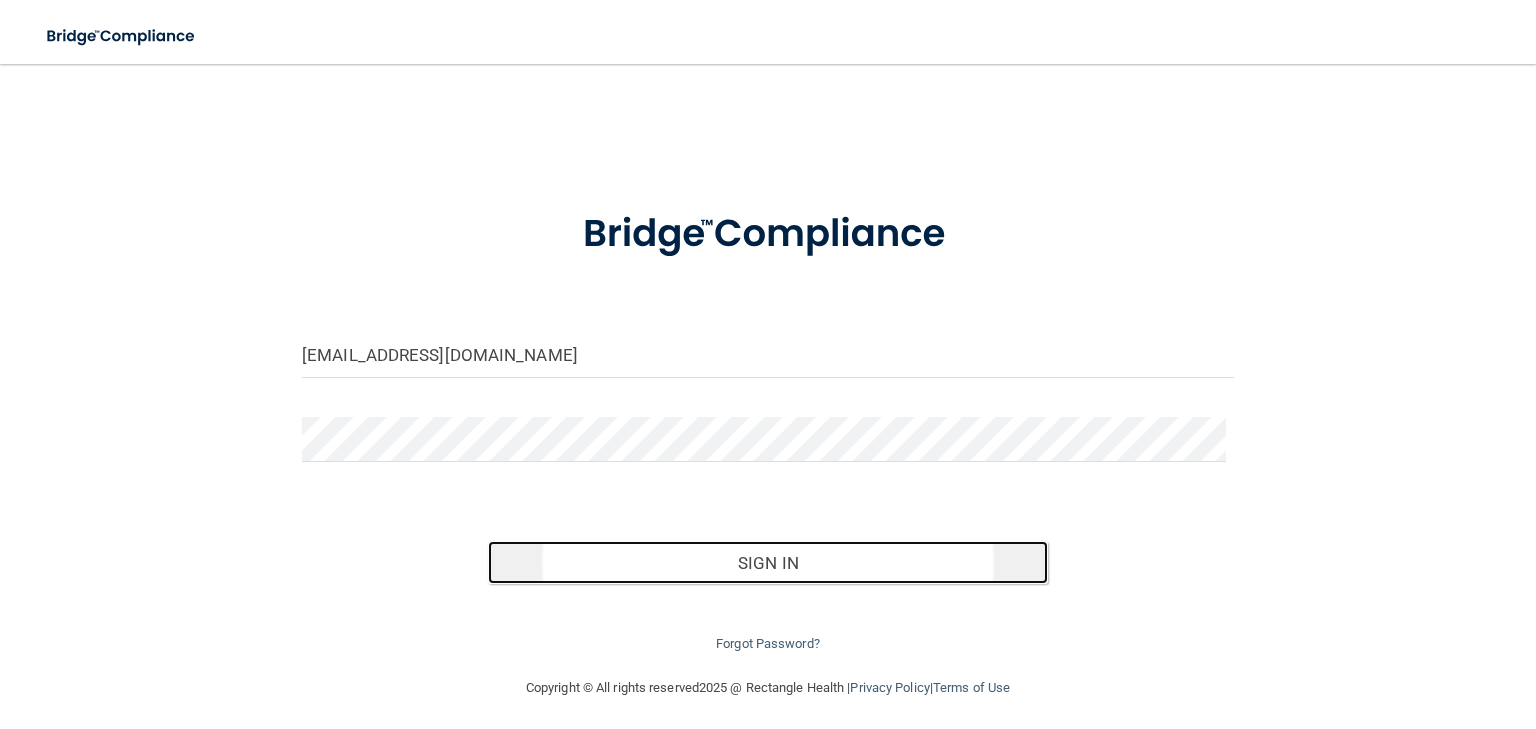 click on "Sign In" at bounding box center (767, 563) 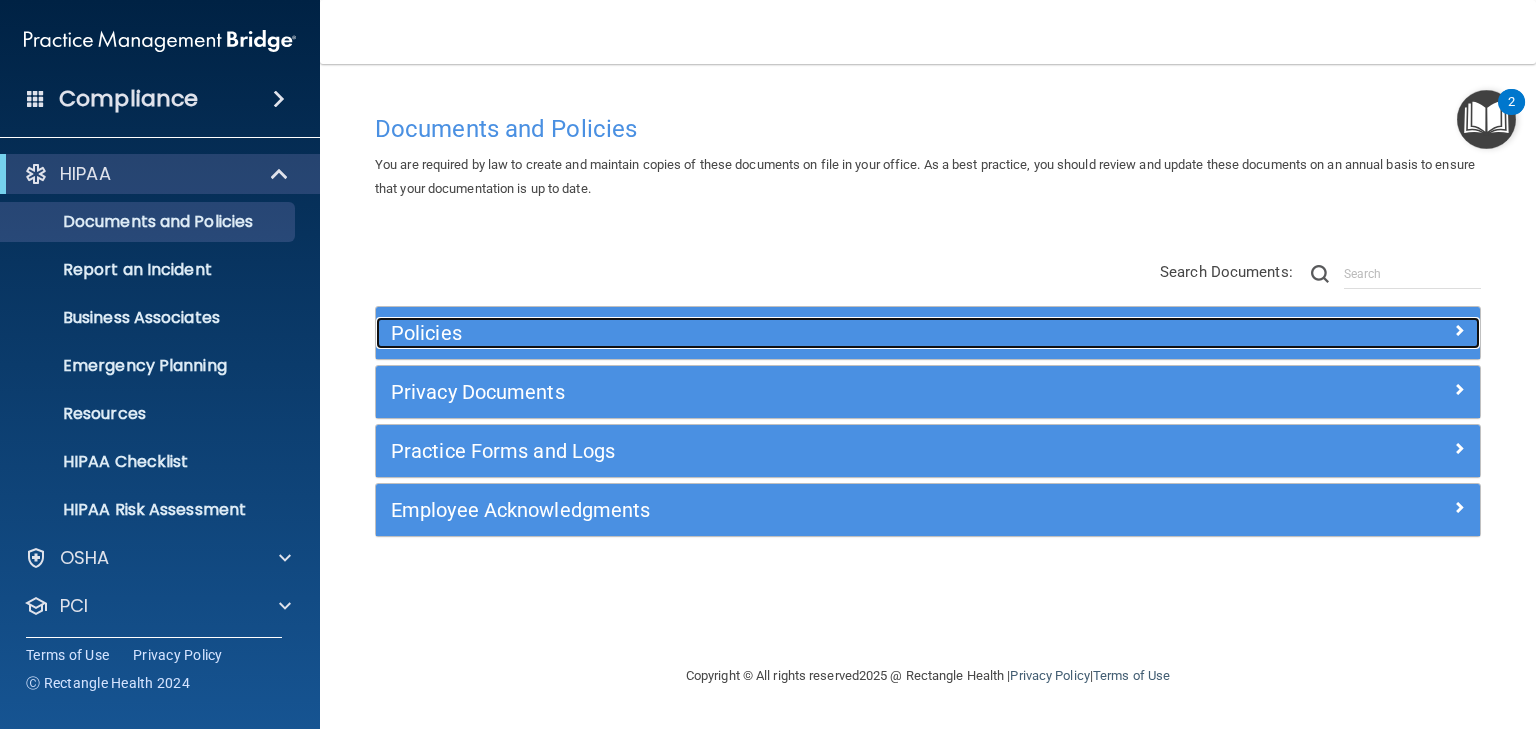 click on "Policies" at bounding box center (790, 333) 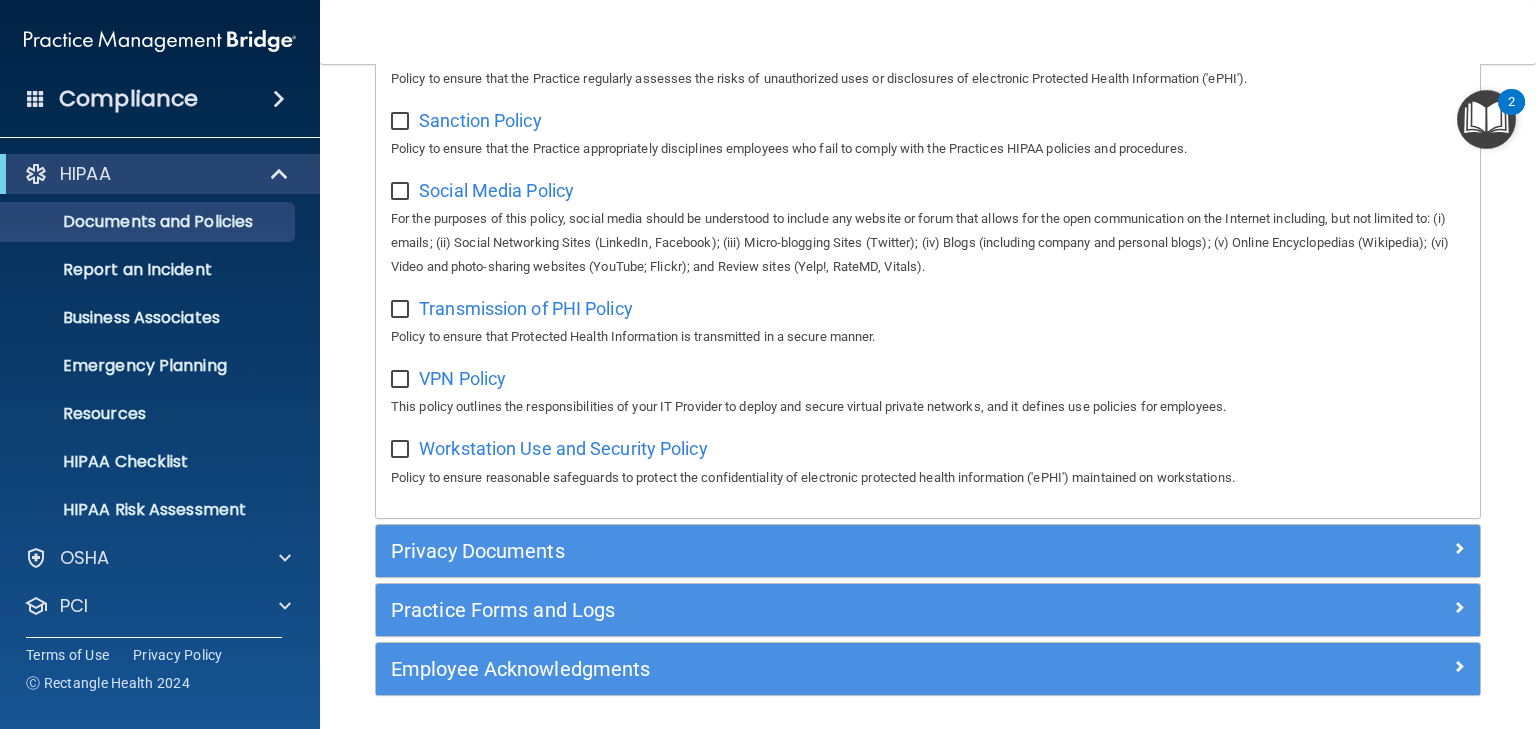 scroll, scrollTop: 1580, scrollLeft: 0, axis: vertical 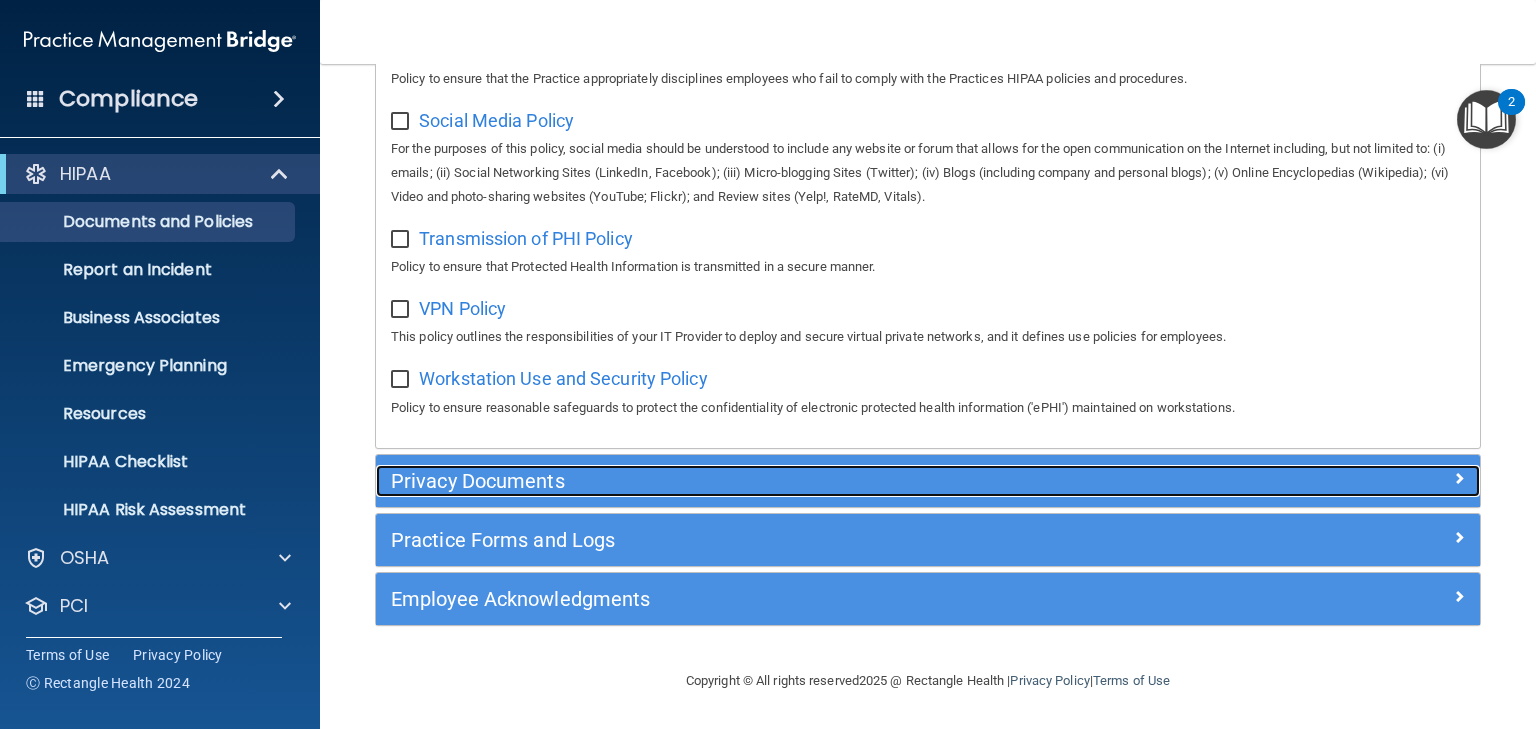 click on "Privacy Documents" at bounding box center [790, 481] 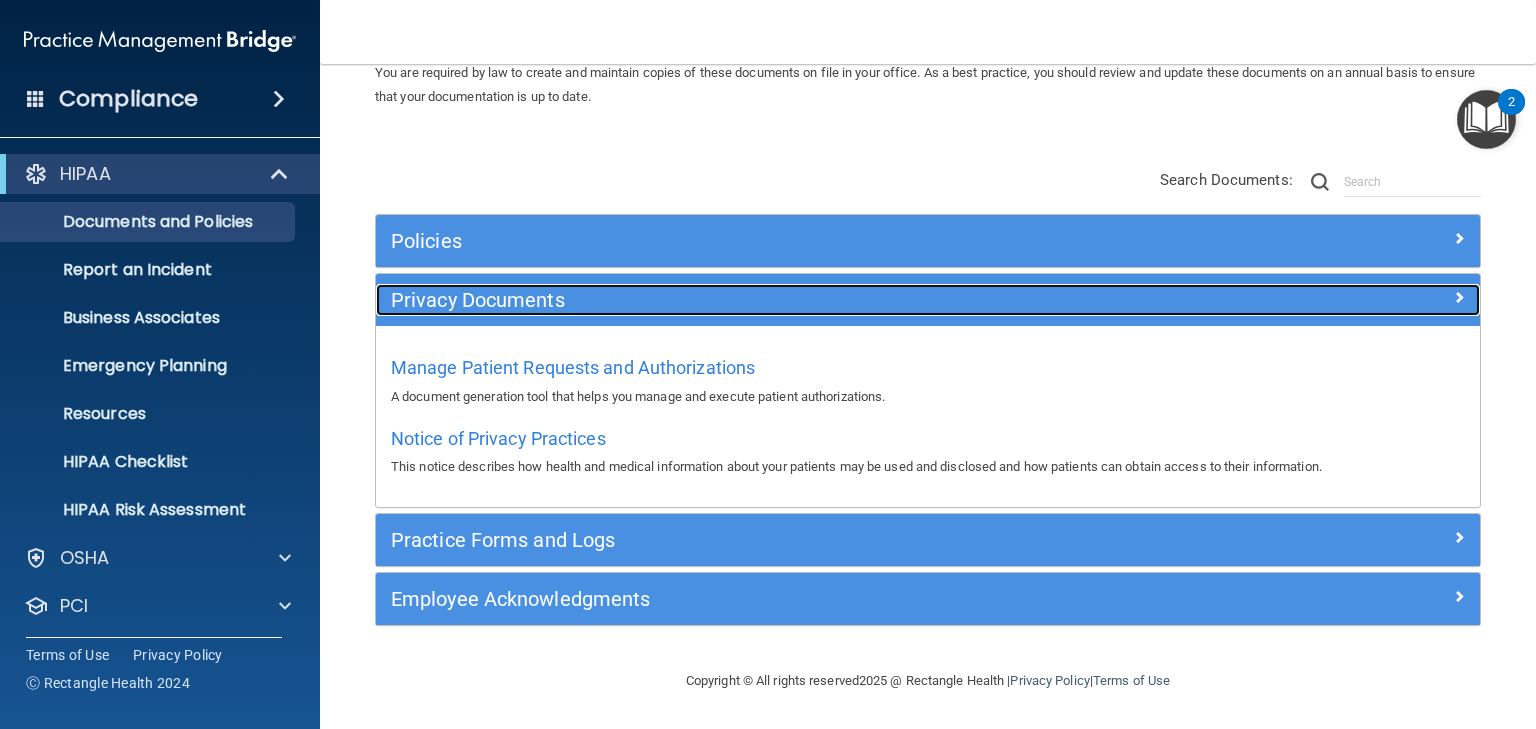scroll, scrollTop: 90, scrollLeft: 0, axis: vertical 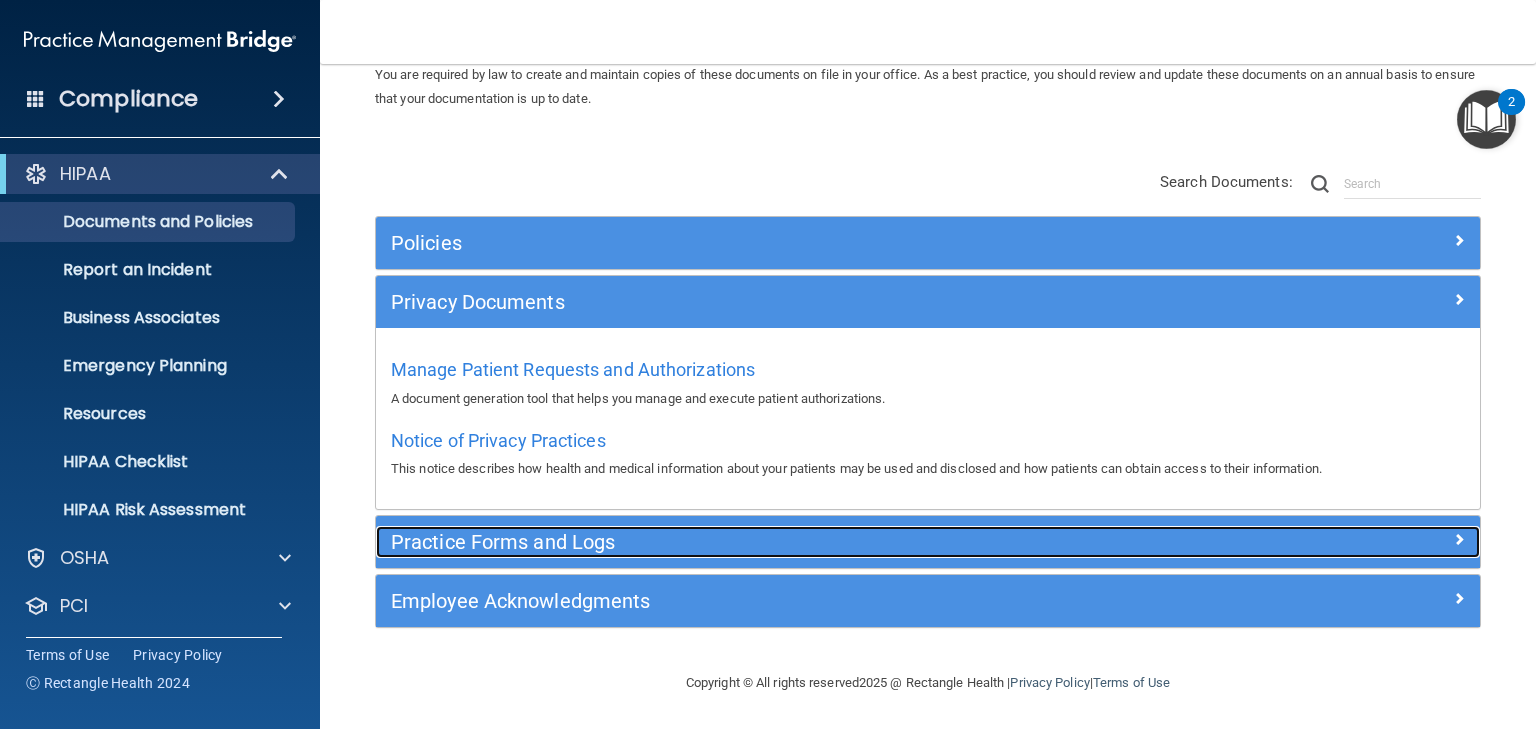 click on "Practice Forms and Logs" at bounding box center [790, 542] 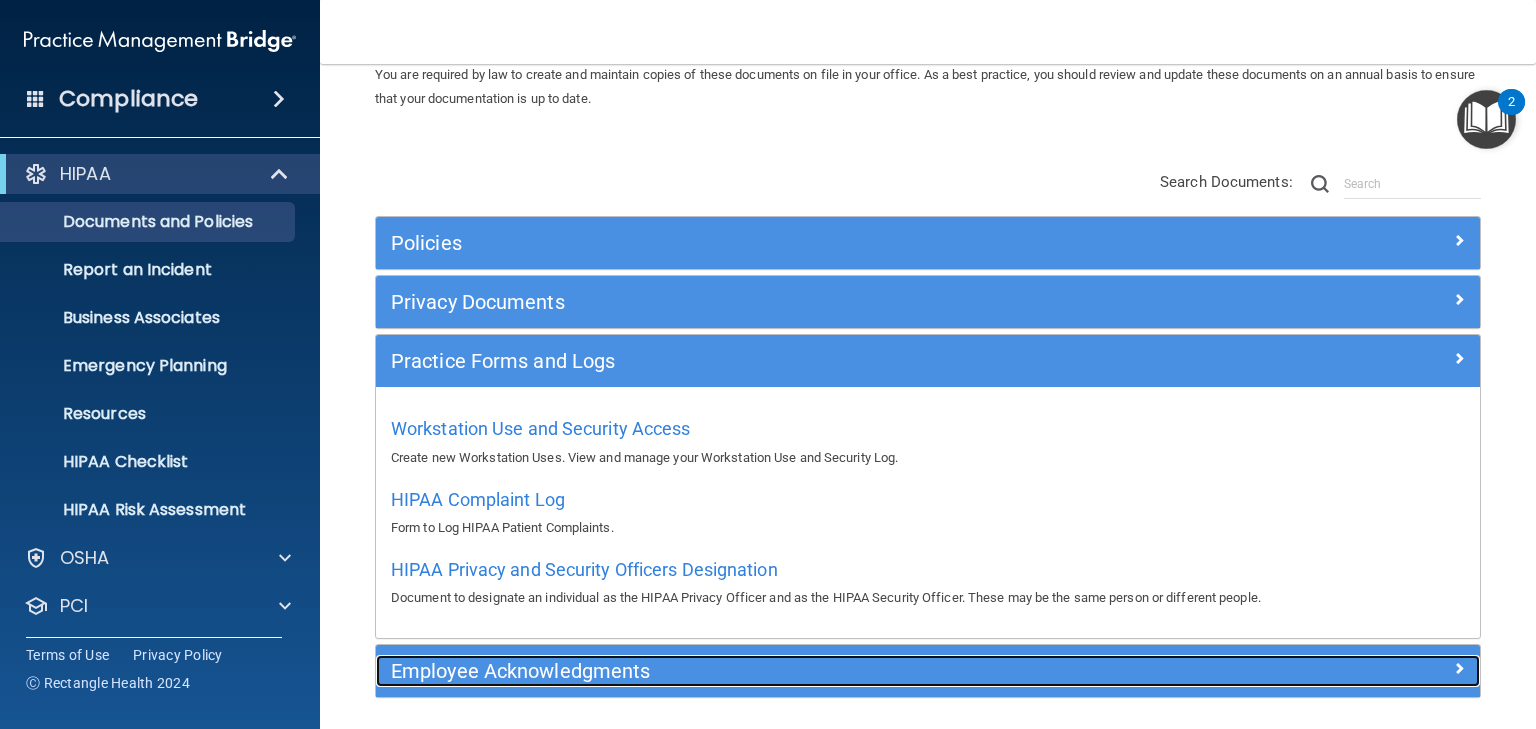 click on "Employee Acknowledgments" at bounding box center (790, 671) 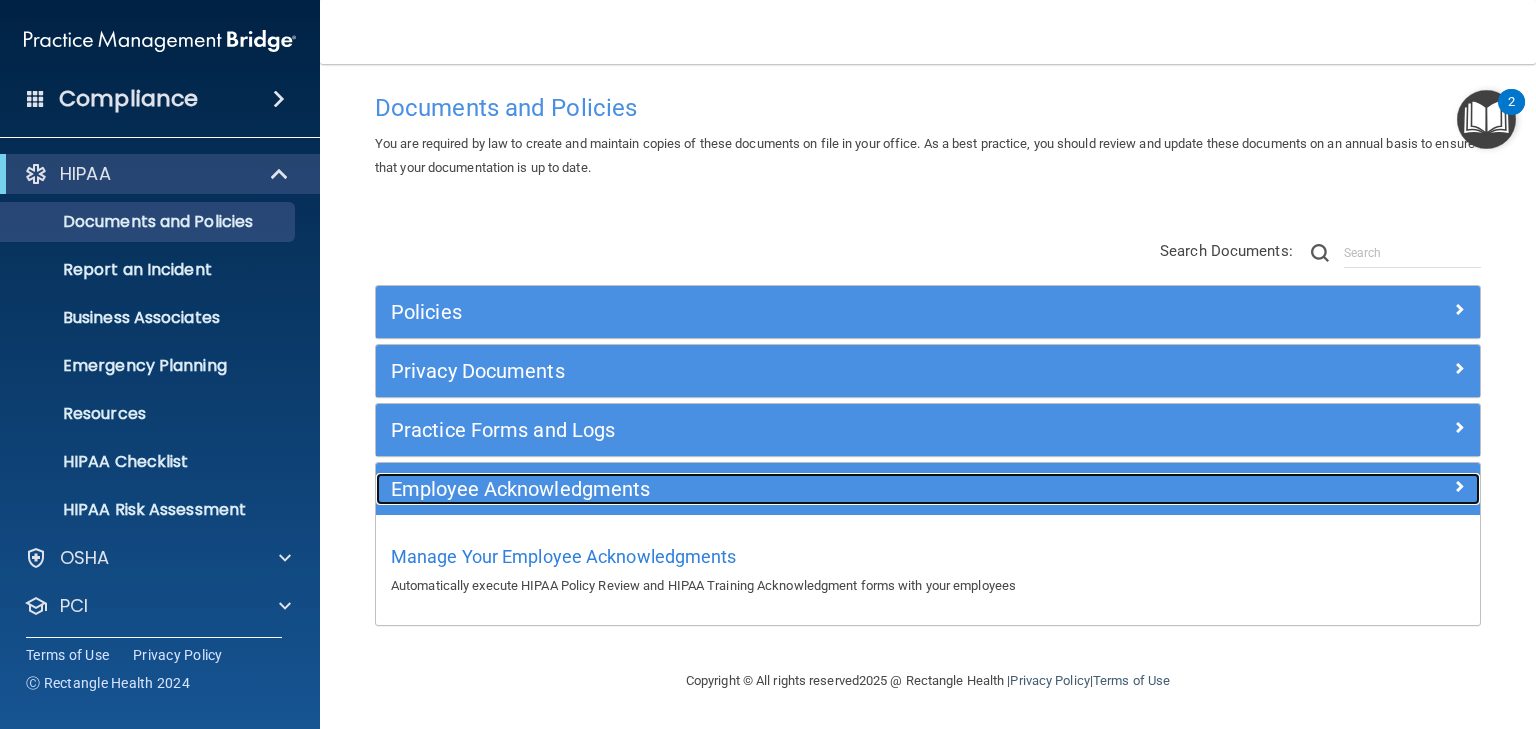 scroll, scrollTop: 20, scrollLeft: 0, axis: vertical 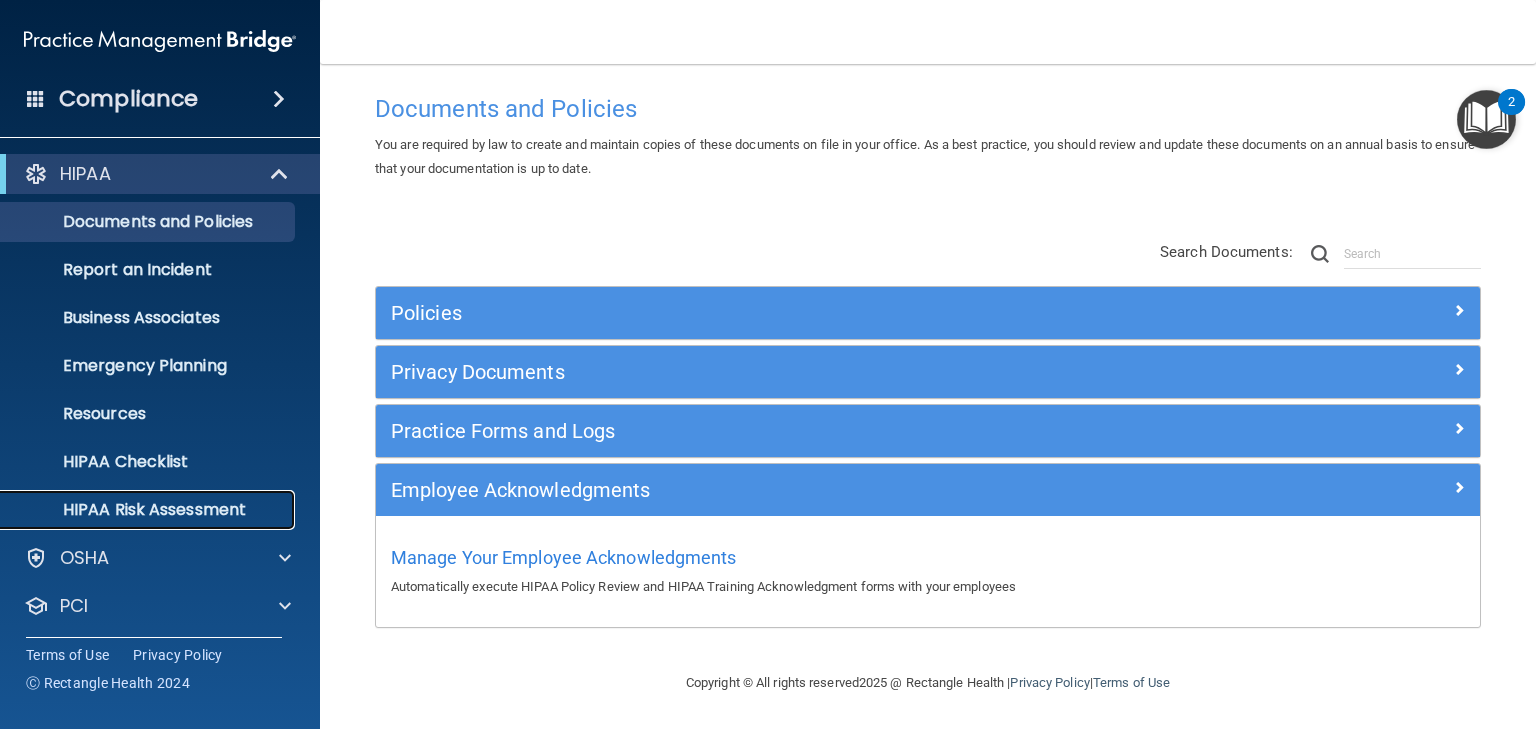 click on "HIPAA Risk Assessment" at bounding box center [149, 510] 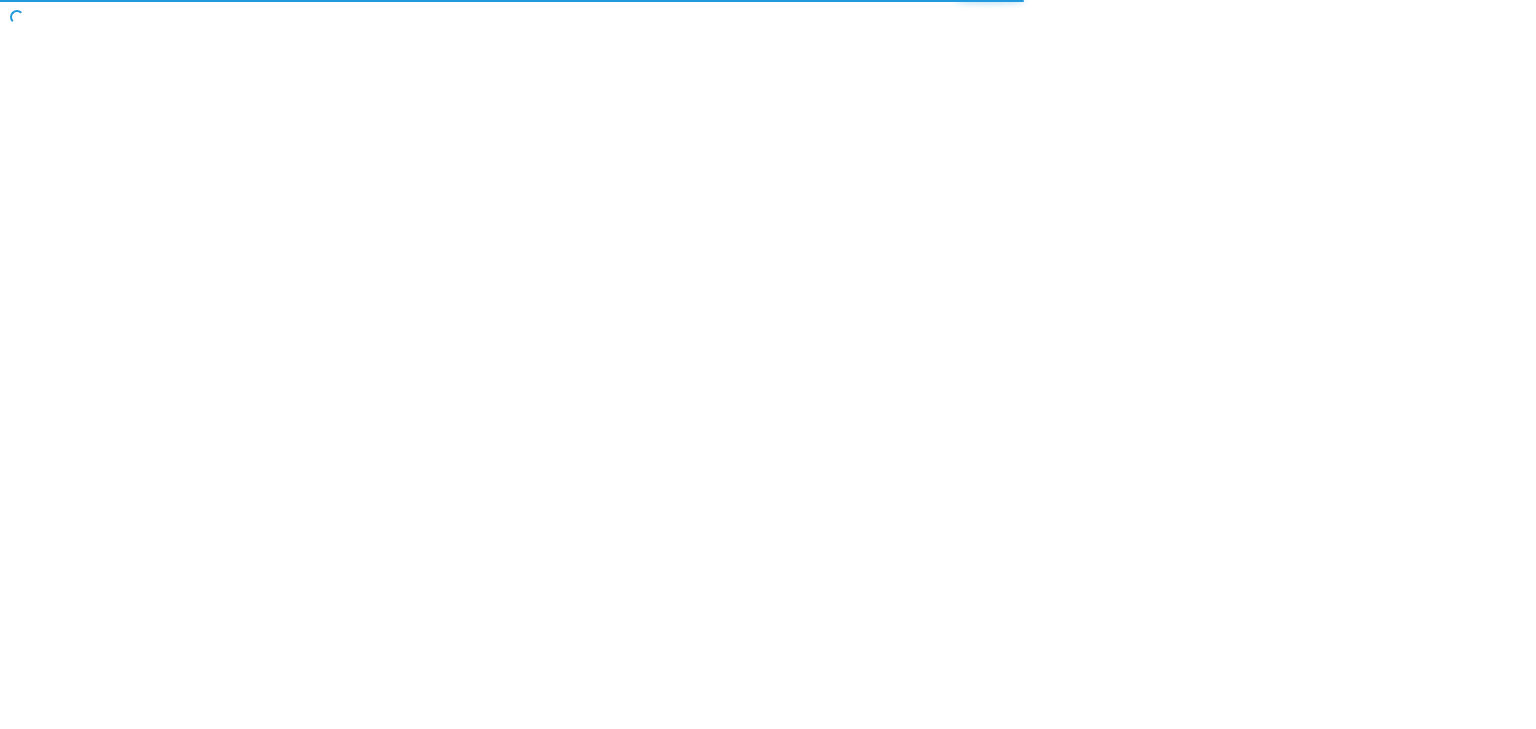 scroll, scrollTop: 0, scrollLeft: 0, axis: both 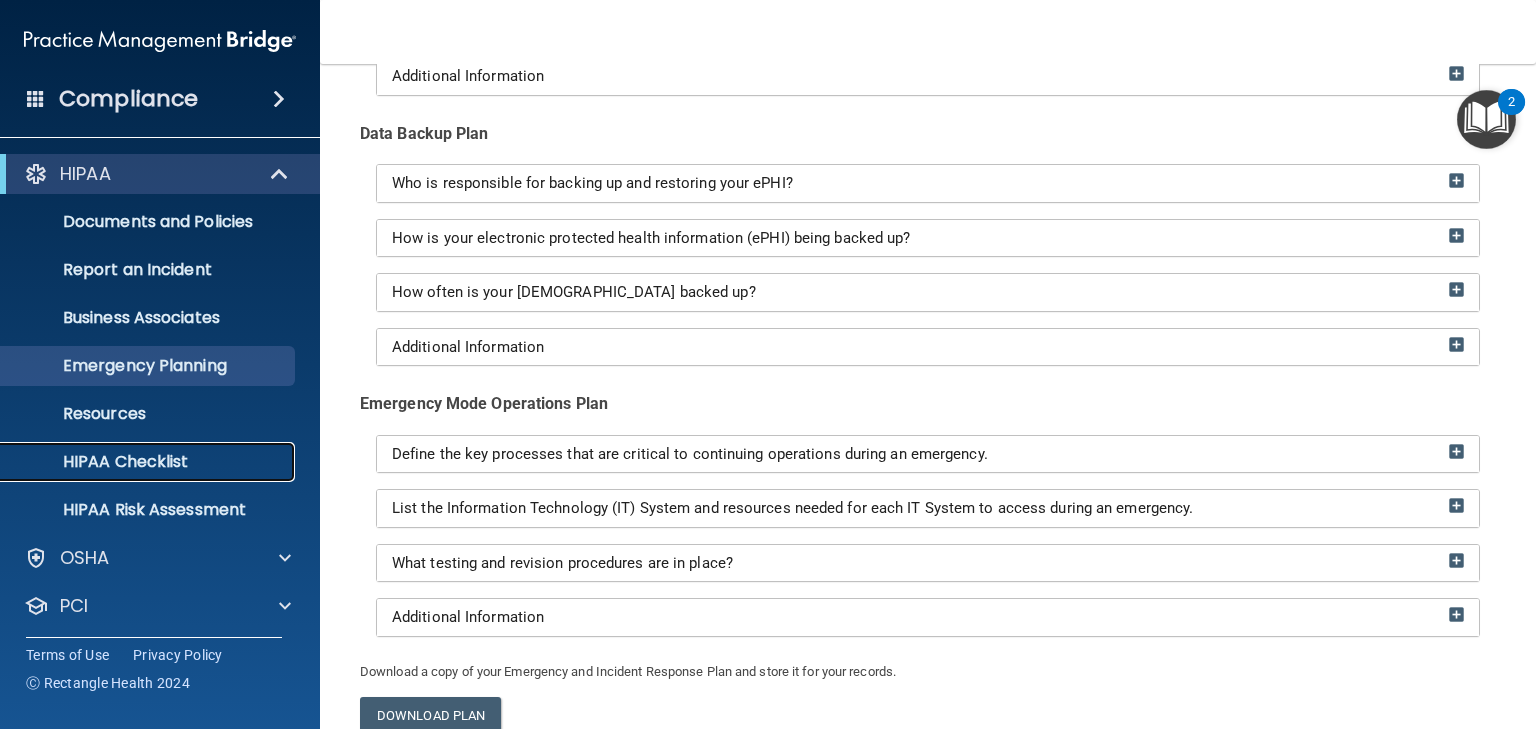 click on "HIPAA Checklist" at bounding box center (149, 462) 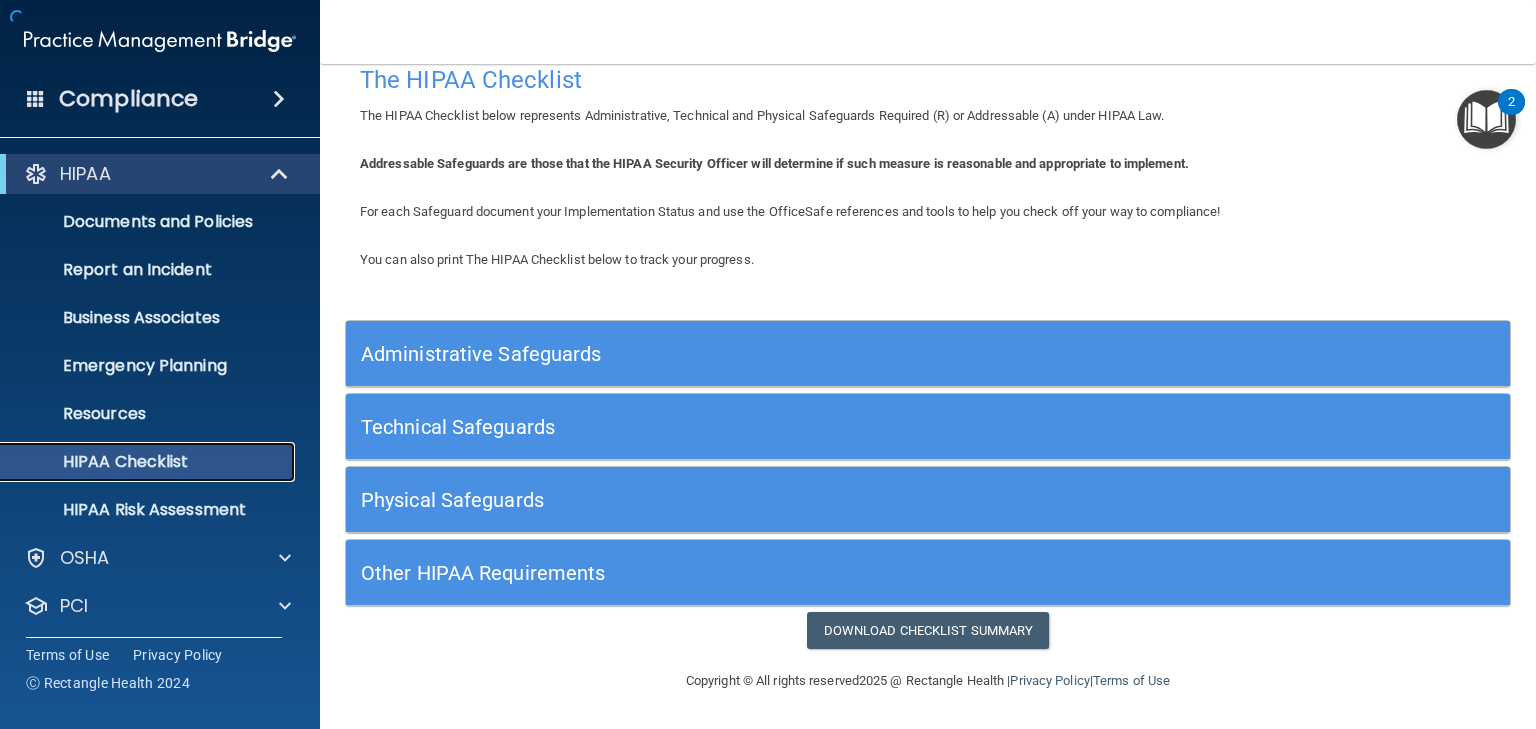 scroll, scrollTop: 27, scrollLeft: 0, axis: vertical 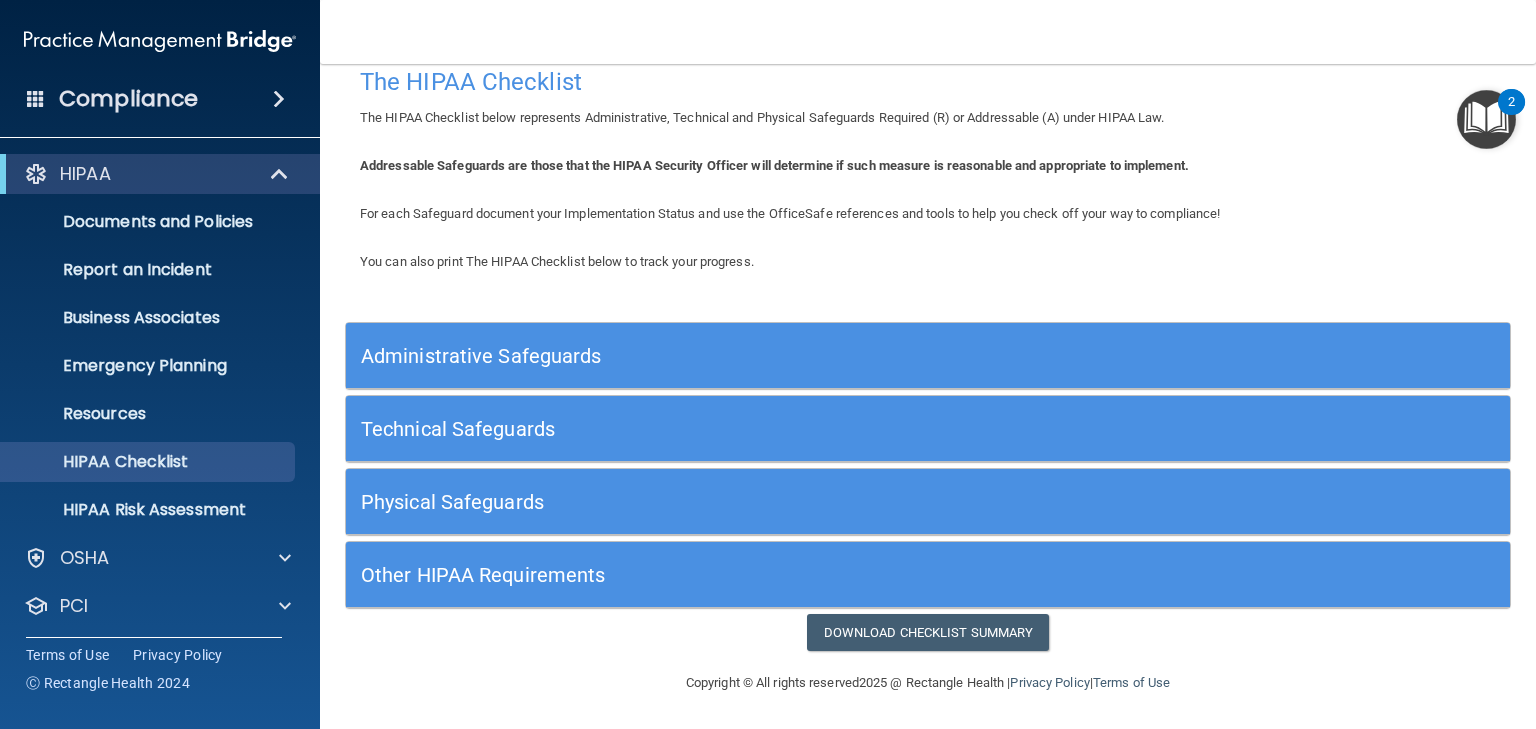 click on "Administrative Safeguards" at bounding box center [782, 356] 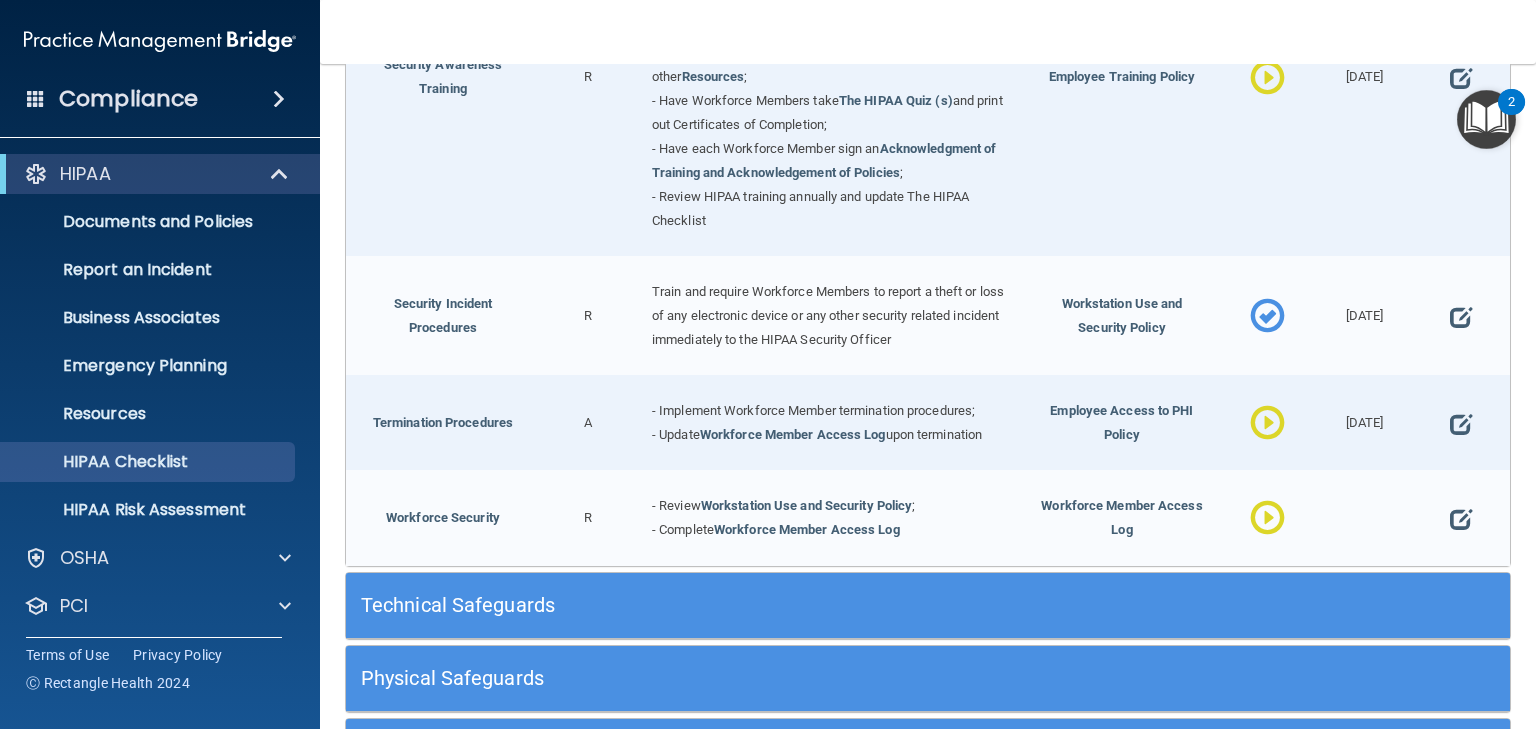 scroll, scrollTop: 1840, scrollLeft: 0, axis: vertical 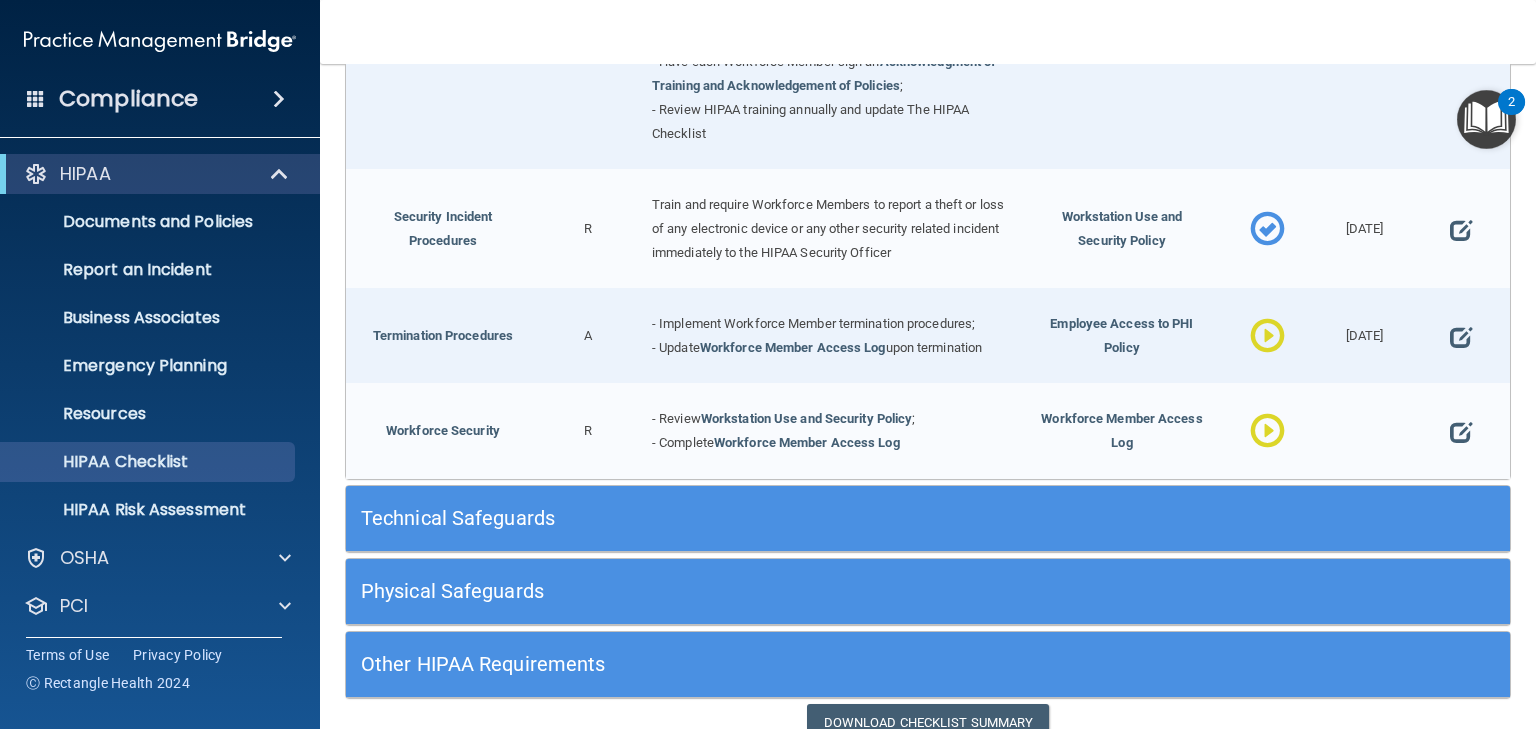 click on "Technical Safeguards" at bounding box center (782, 518) 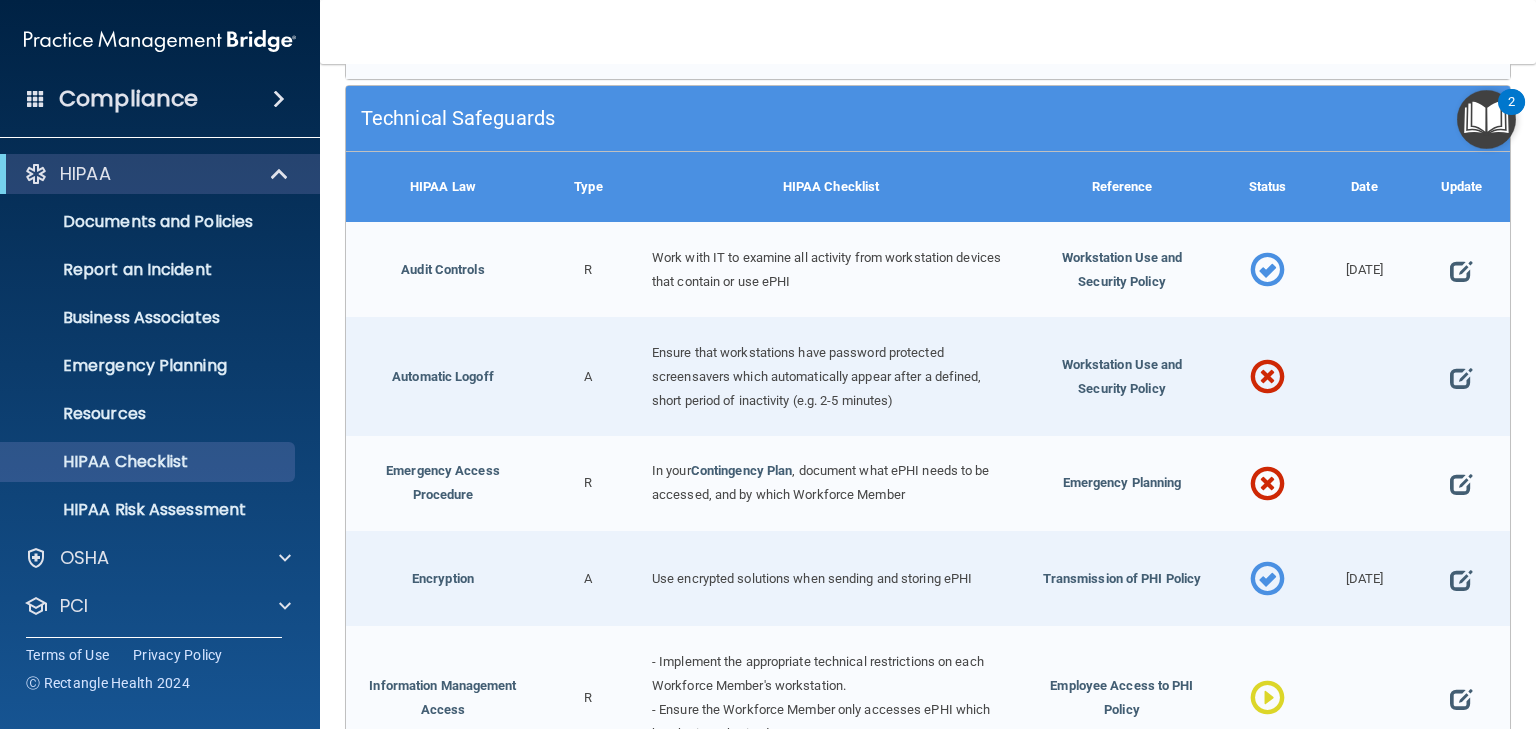 scroll, scrollTop: 2320, scrollLeft: 0, axis: vertical 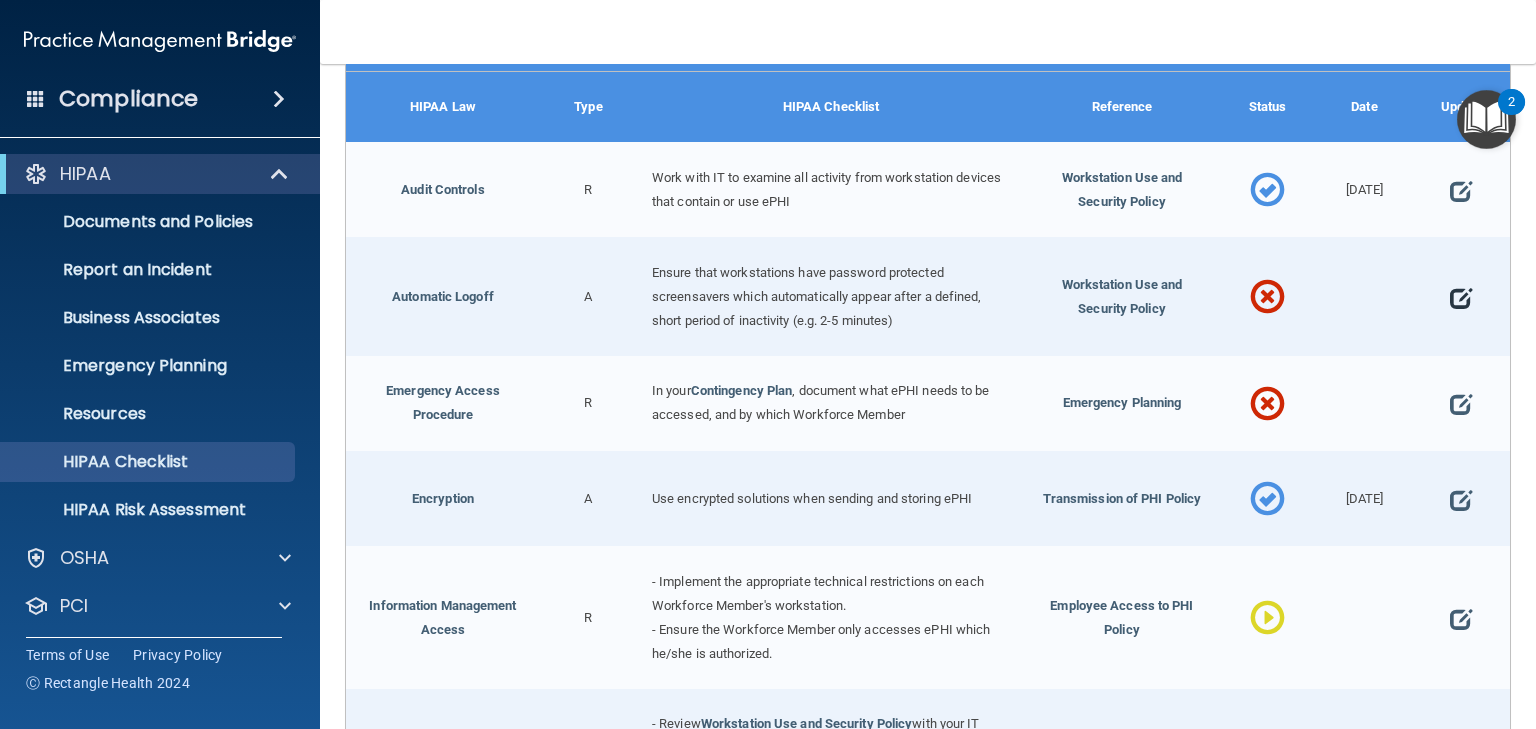 click at bounding box center [1461, 297] 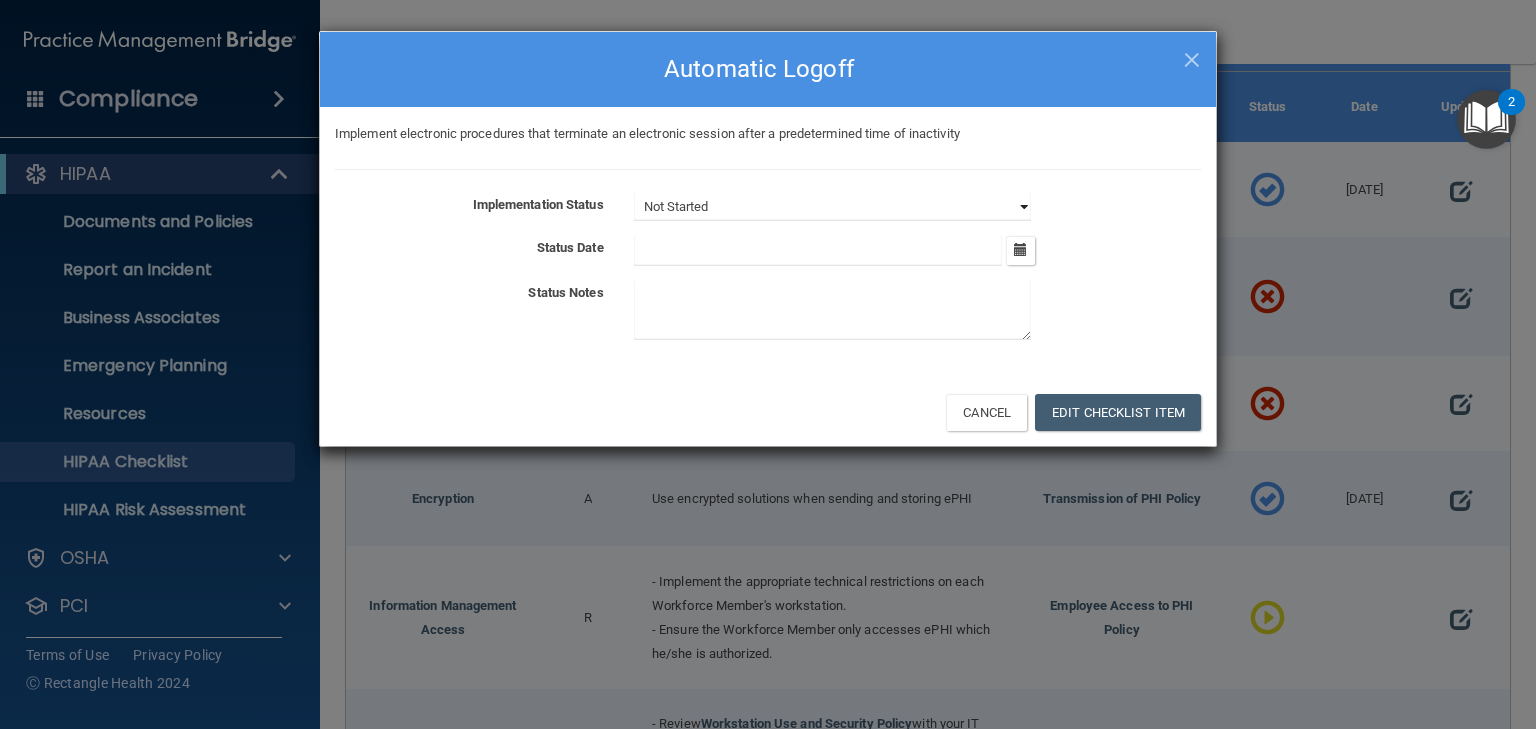 click on "Not Started  In Progress  Completed" at bounding box center [832, 207] 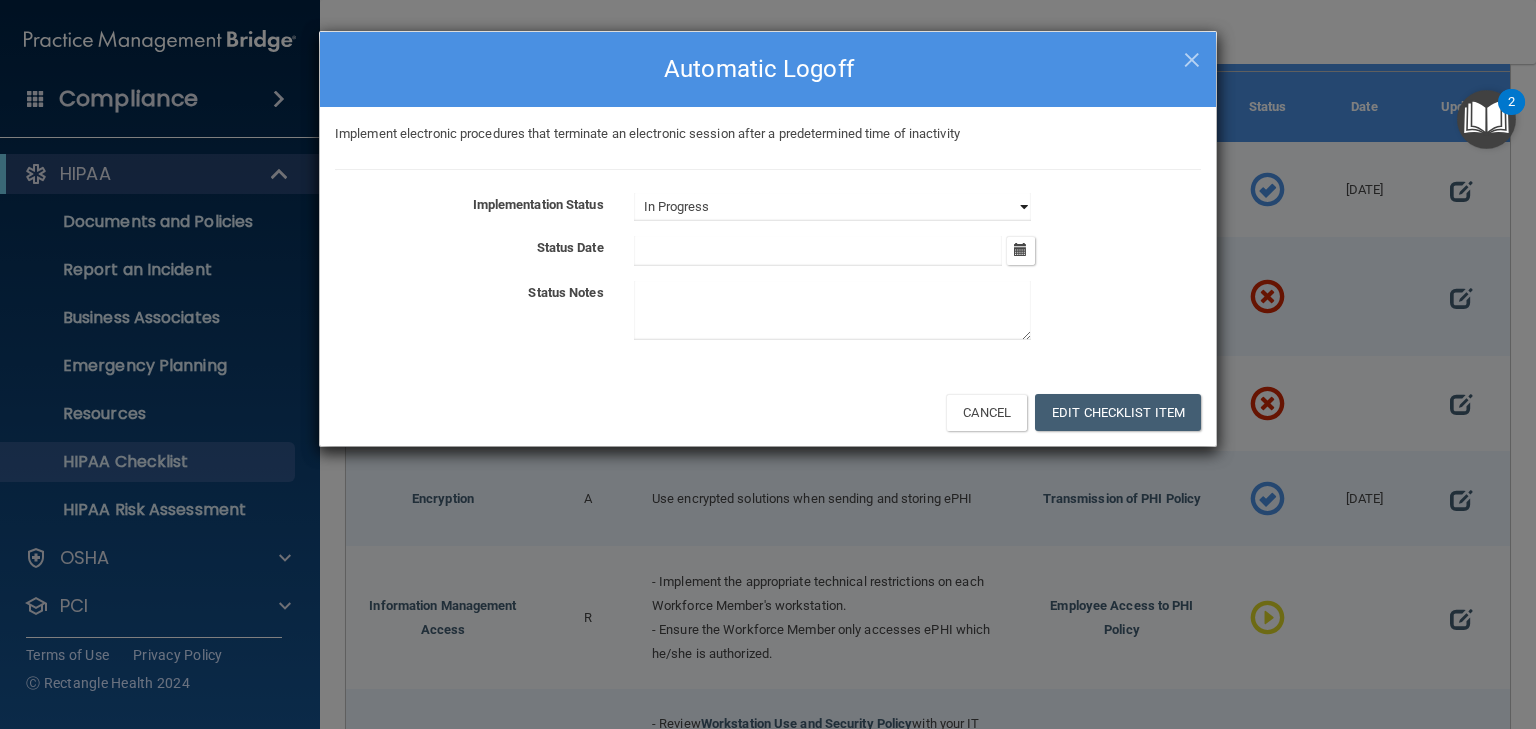 click on "Not Started  In Progress  Completed" at bounding box center (832, 207) 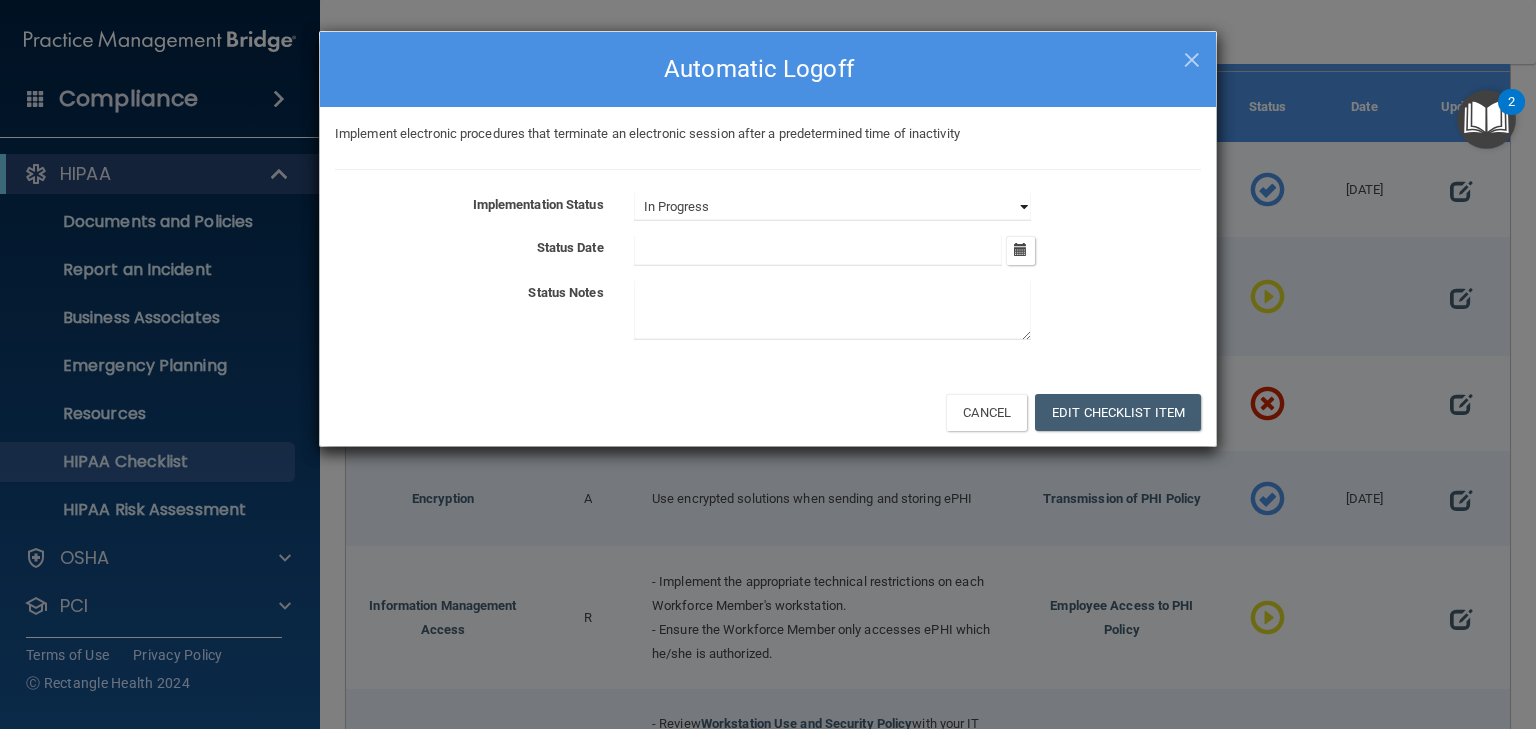 click on "Not Started  In Progress  Completed" at bounding box center [832, 207] 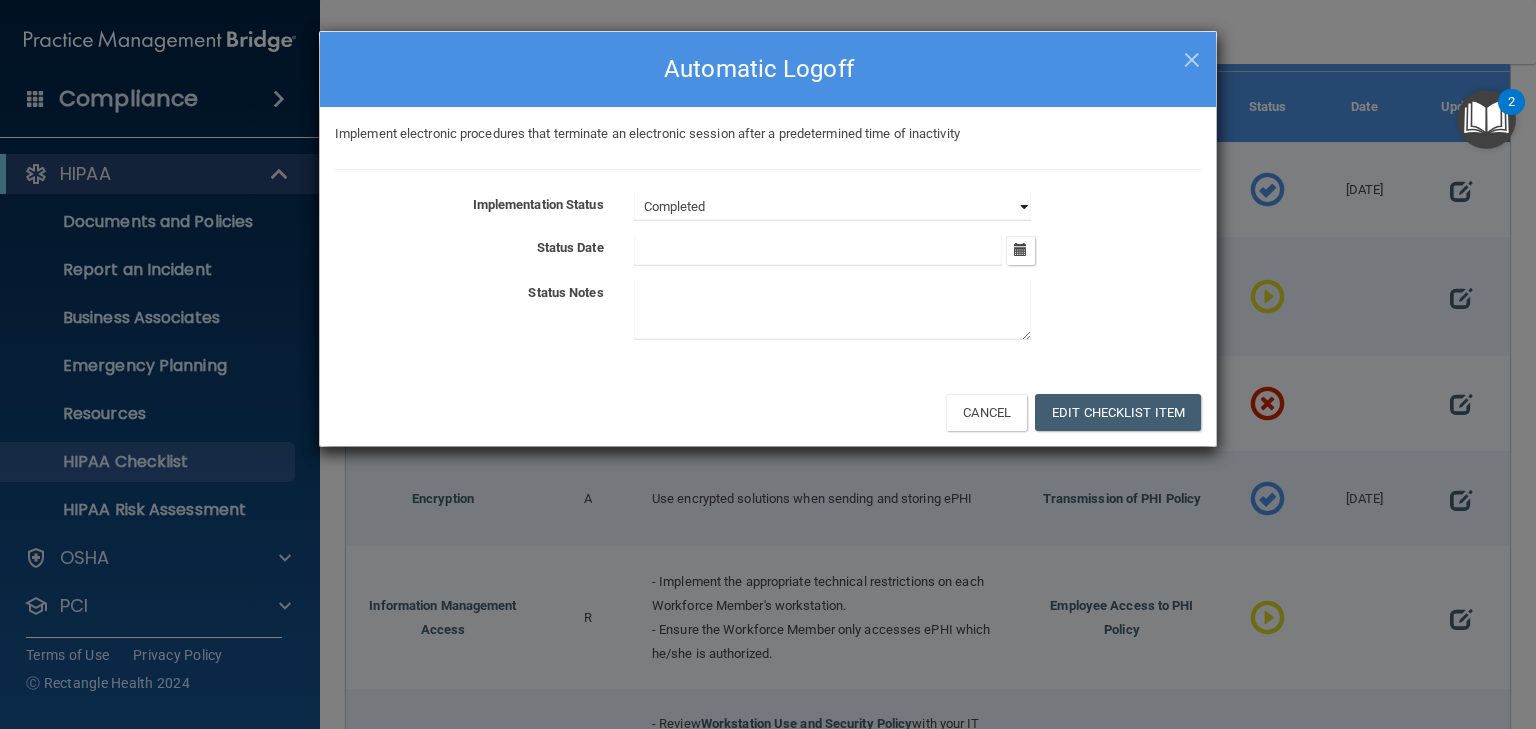 click on "Not Started  In Progress  Completed" at bounding box center [832, 207] 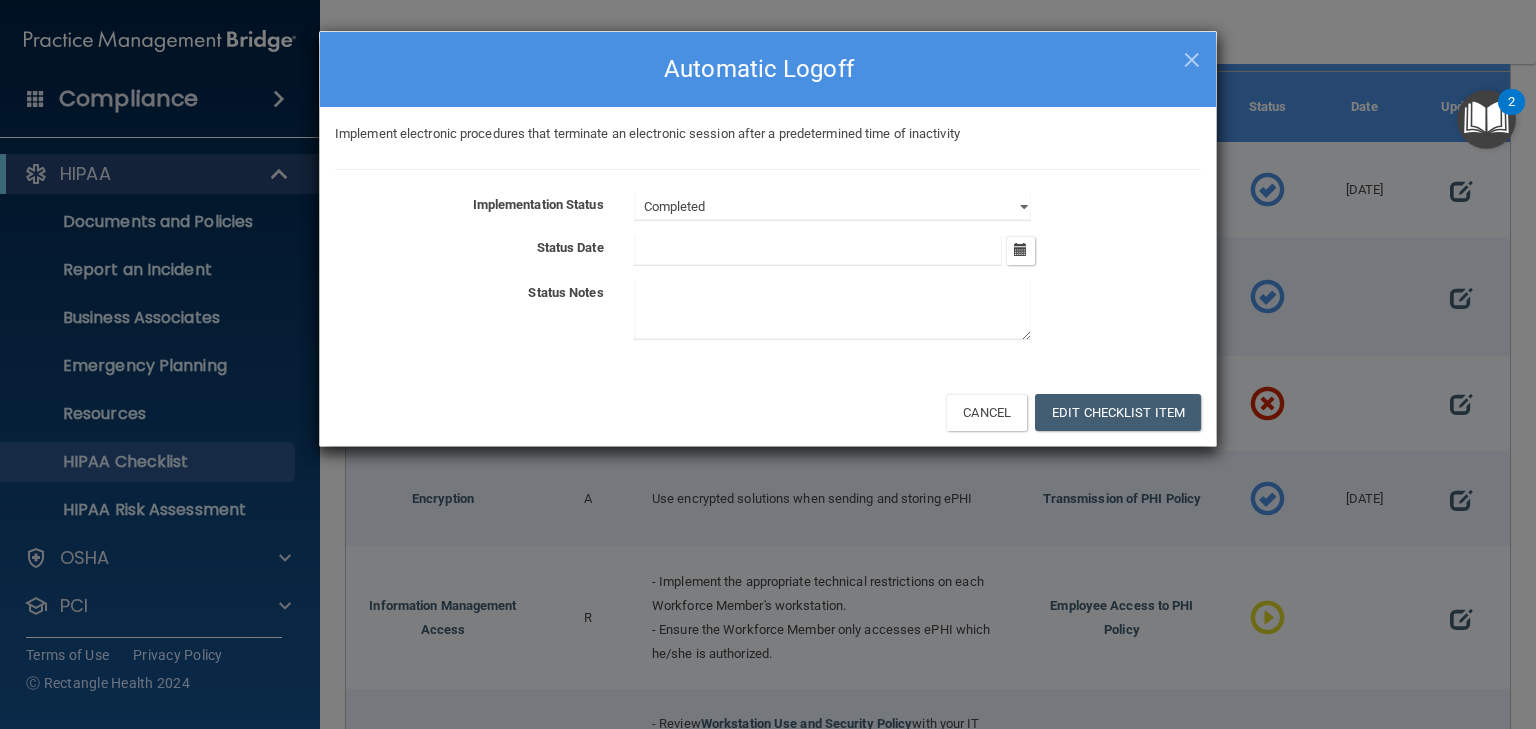 click at bounding box center [818, 251] 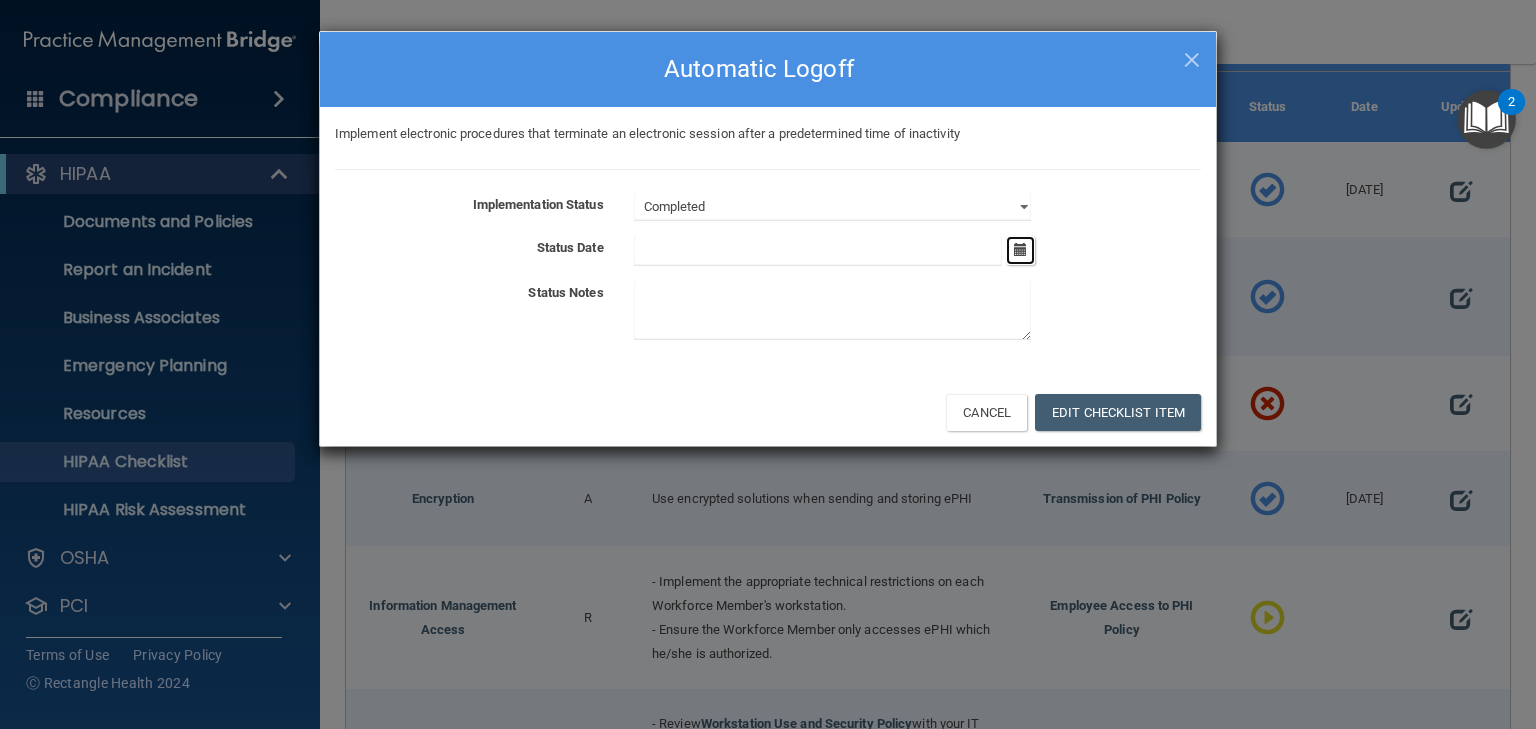 click at bounding box center [1020, 250] 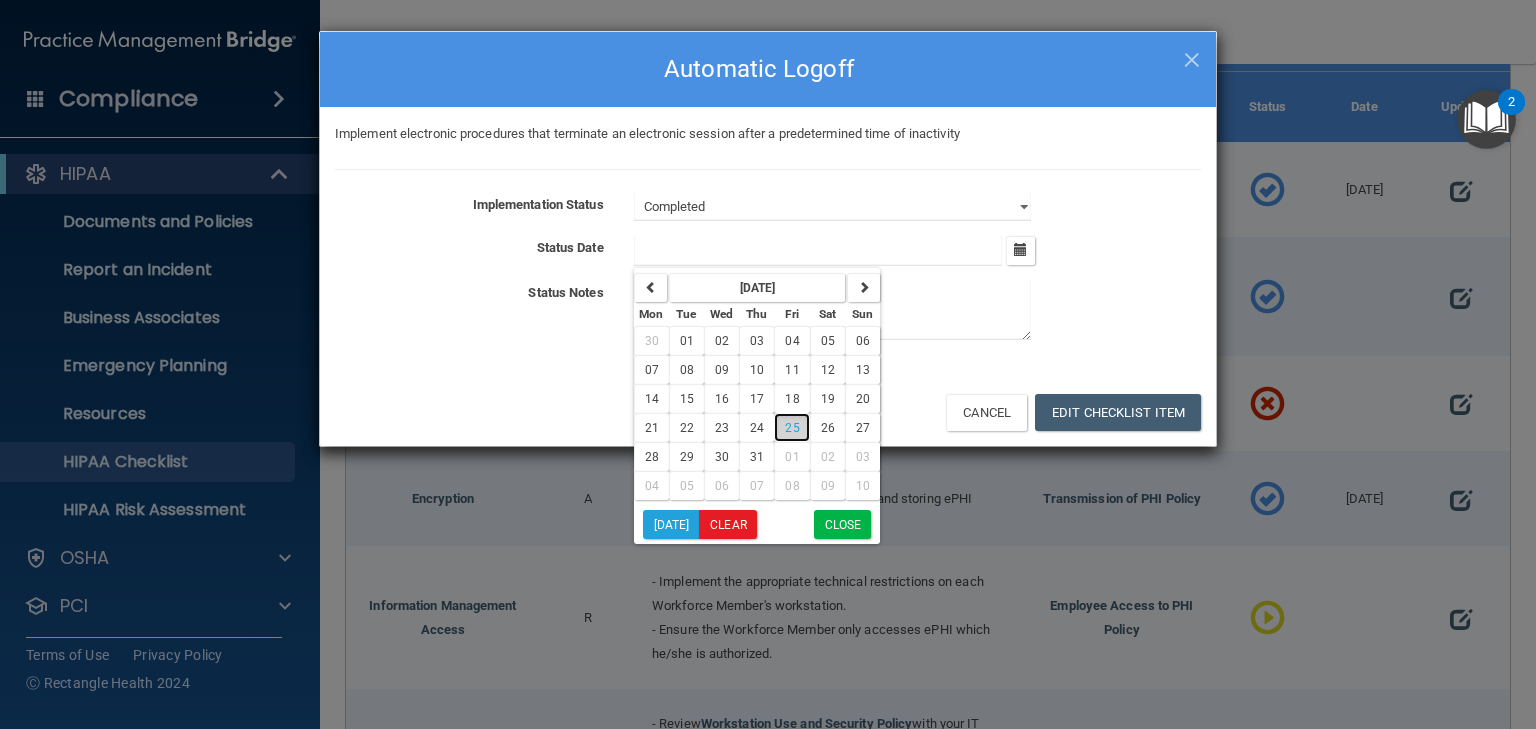 click on "25" at bounding box center (791, 427) 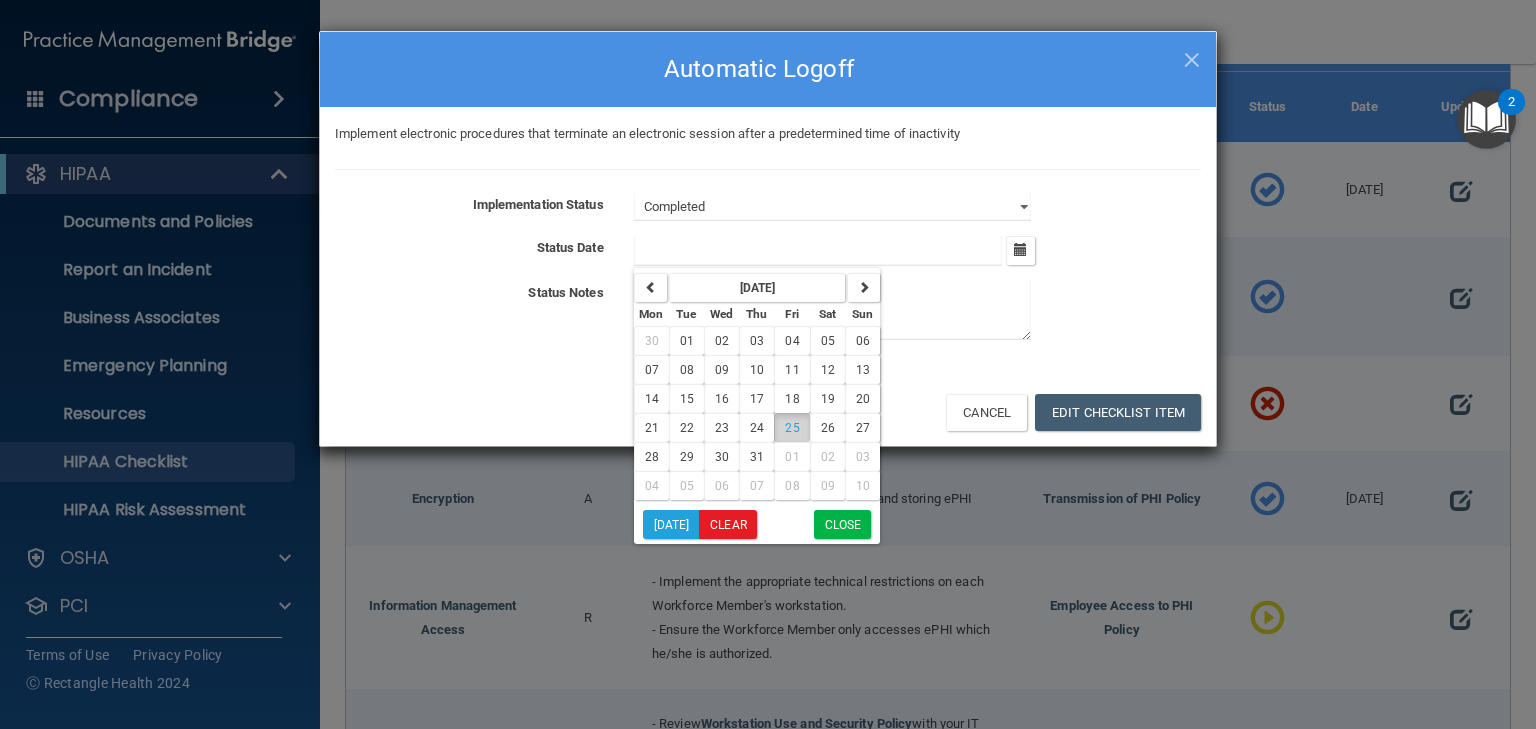type on "[DATE]" 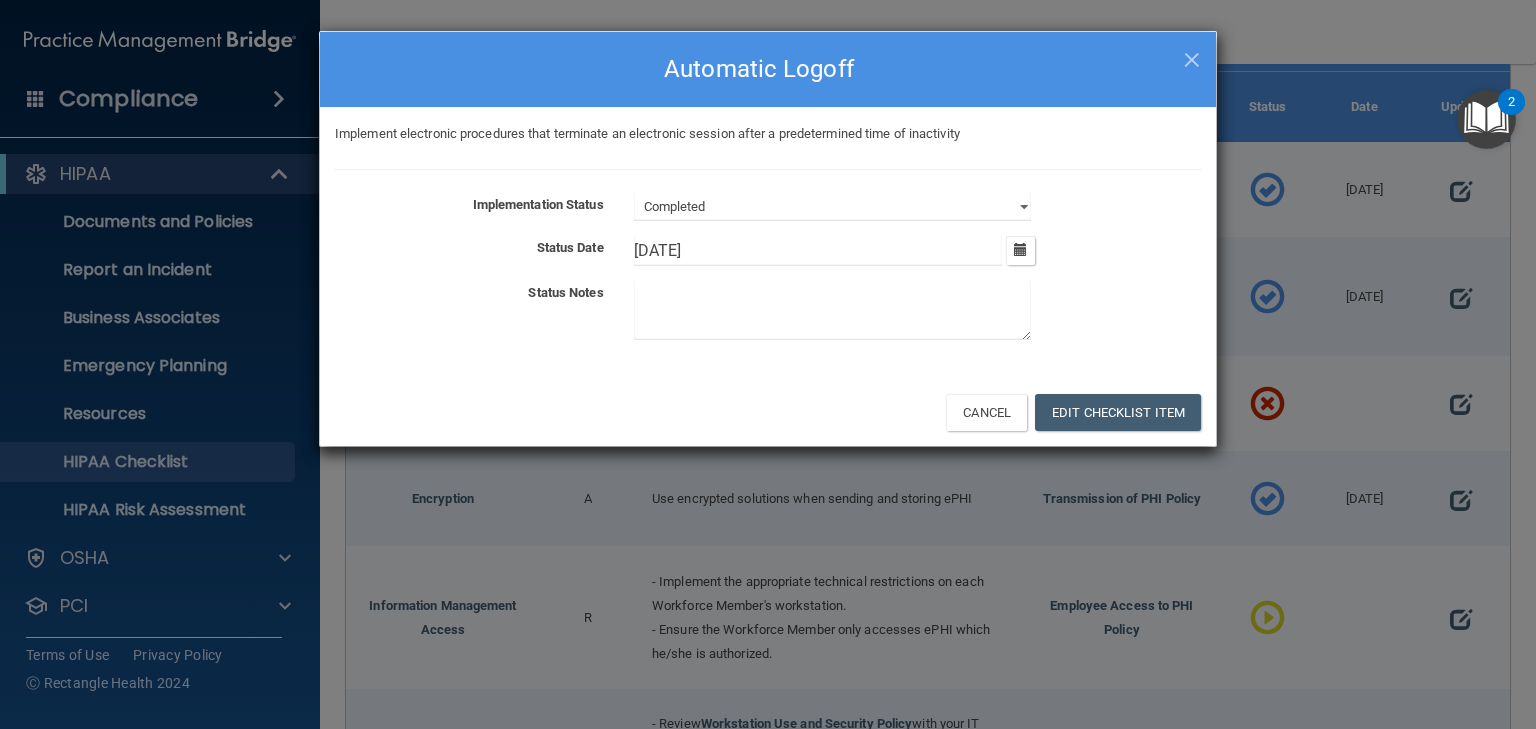 click at bounding box center [832, 310] 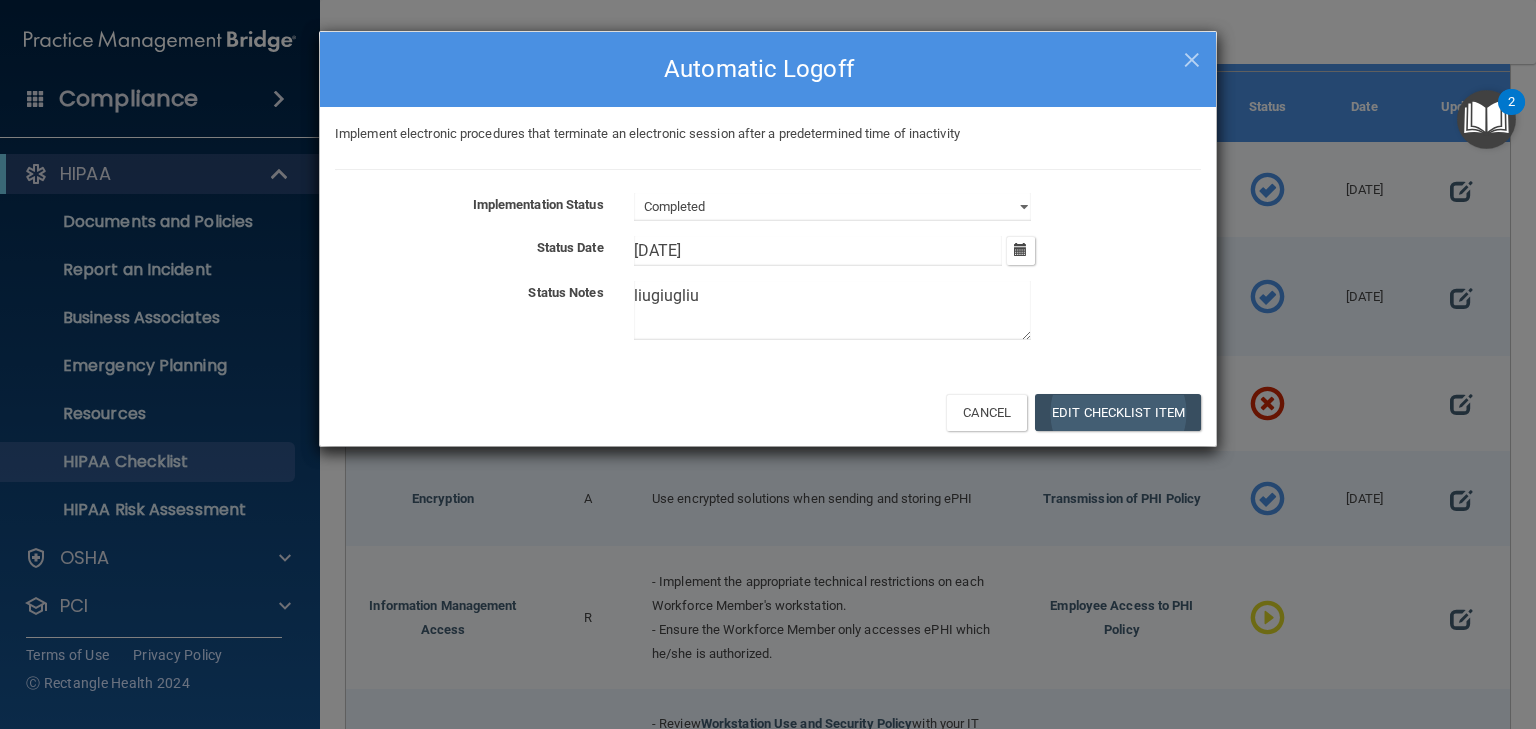 type on "liugiugliu" 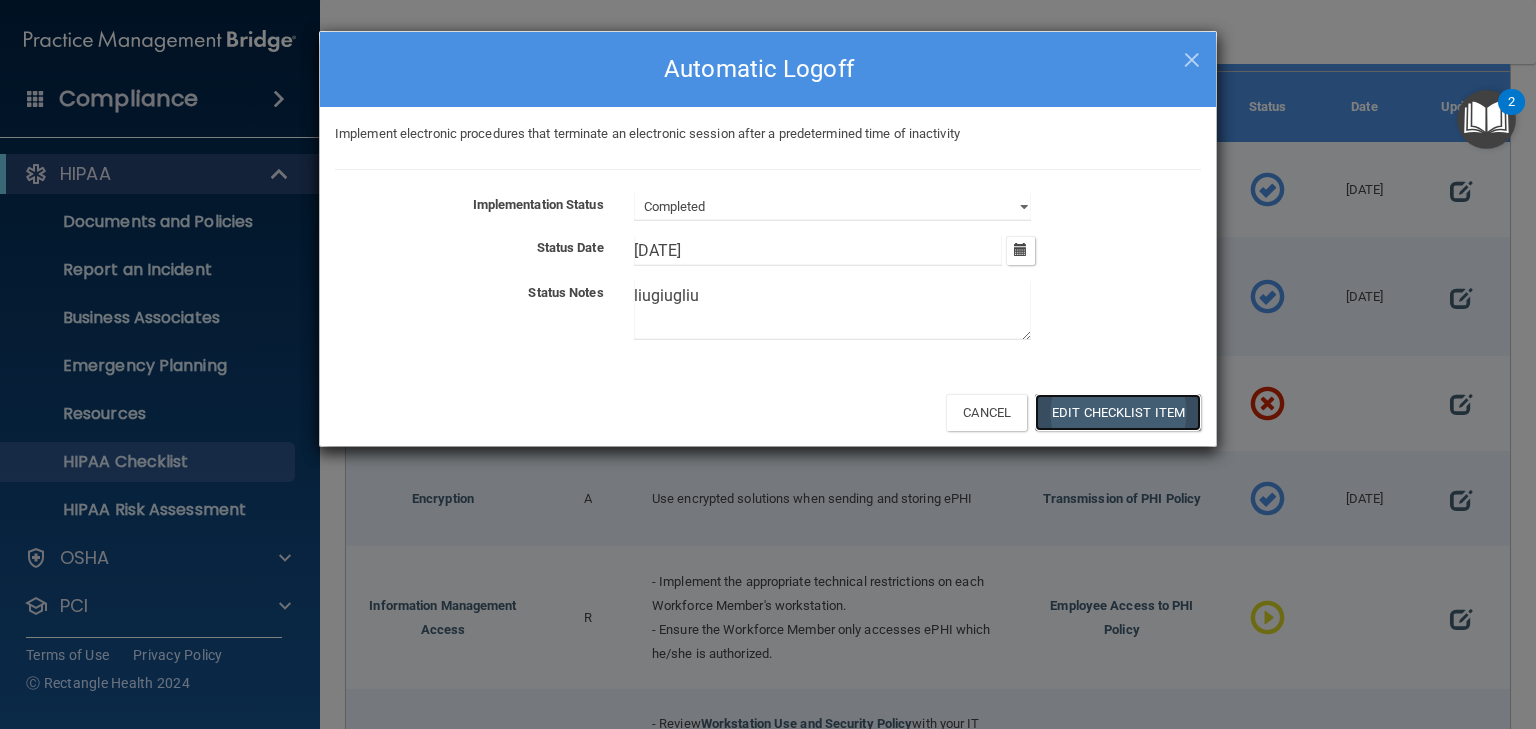 click on "Edit Checklist Item" at bounding box center [1118, 412] 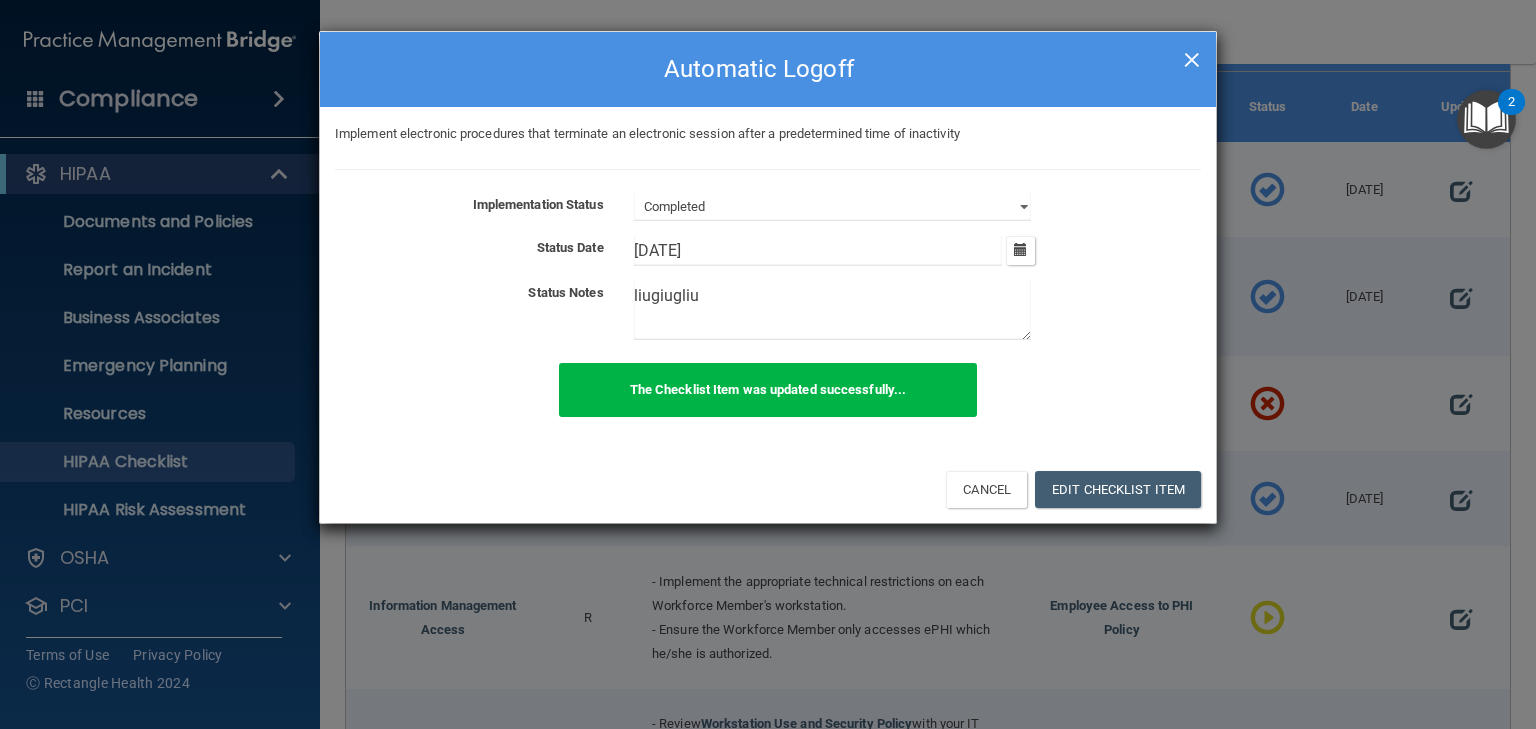 click on "×" at bounding box center [1192, 57] 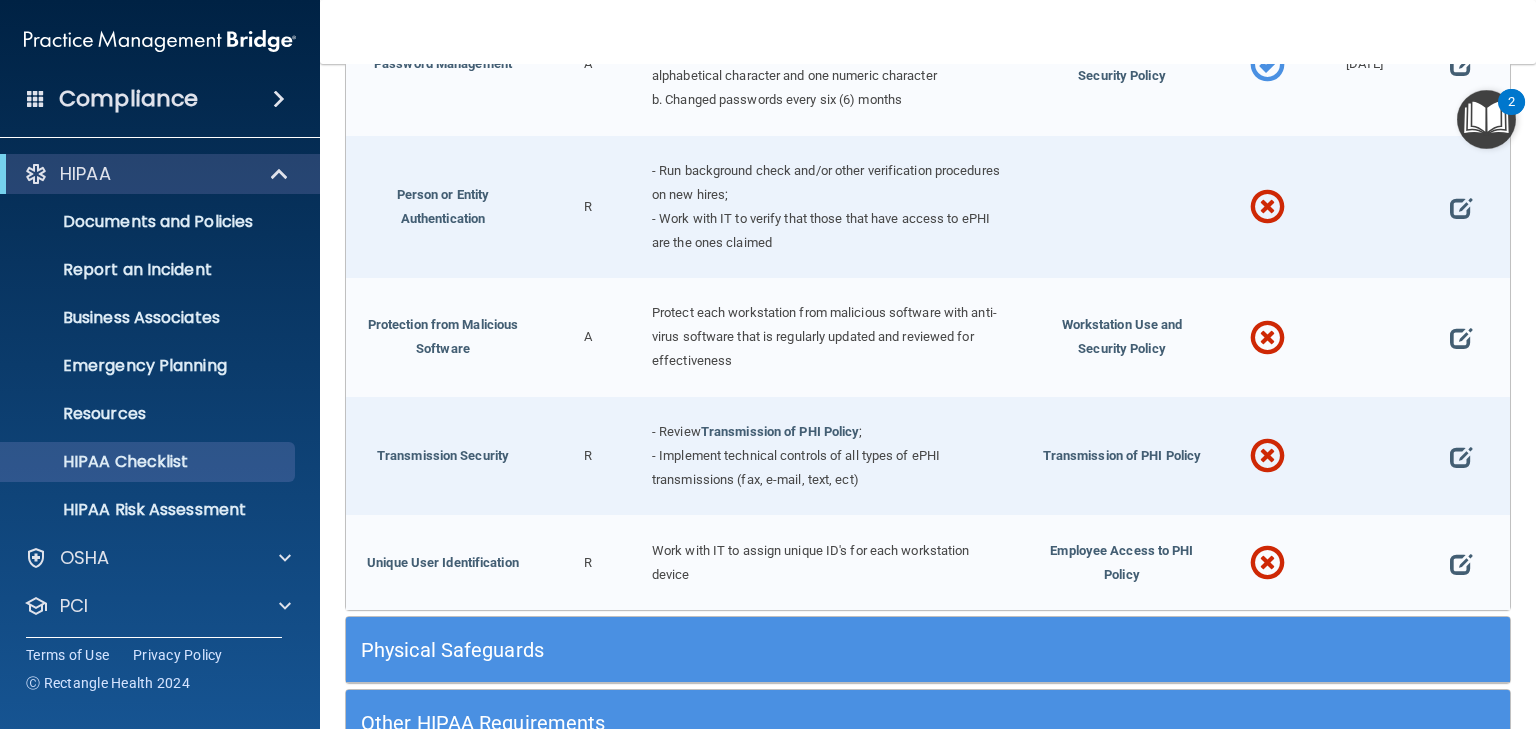 scroll, scrollTop: 3501, scrollLeft: 0, axis: vertical 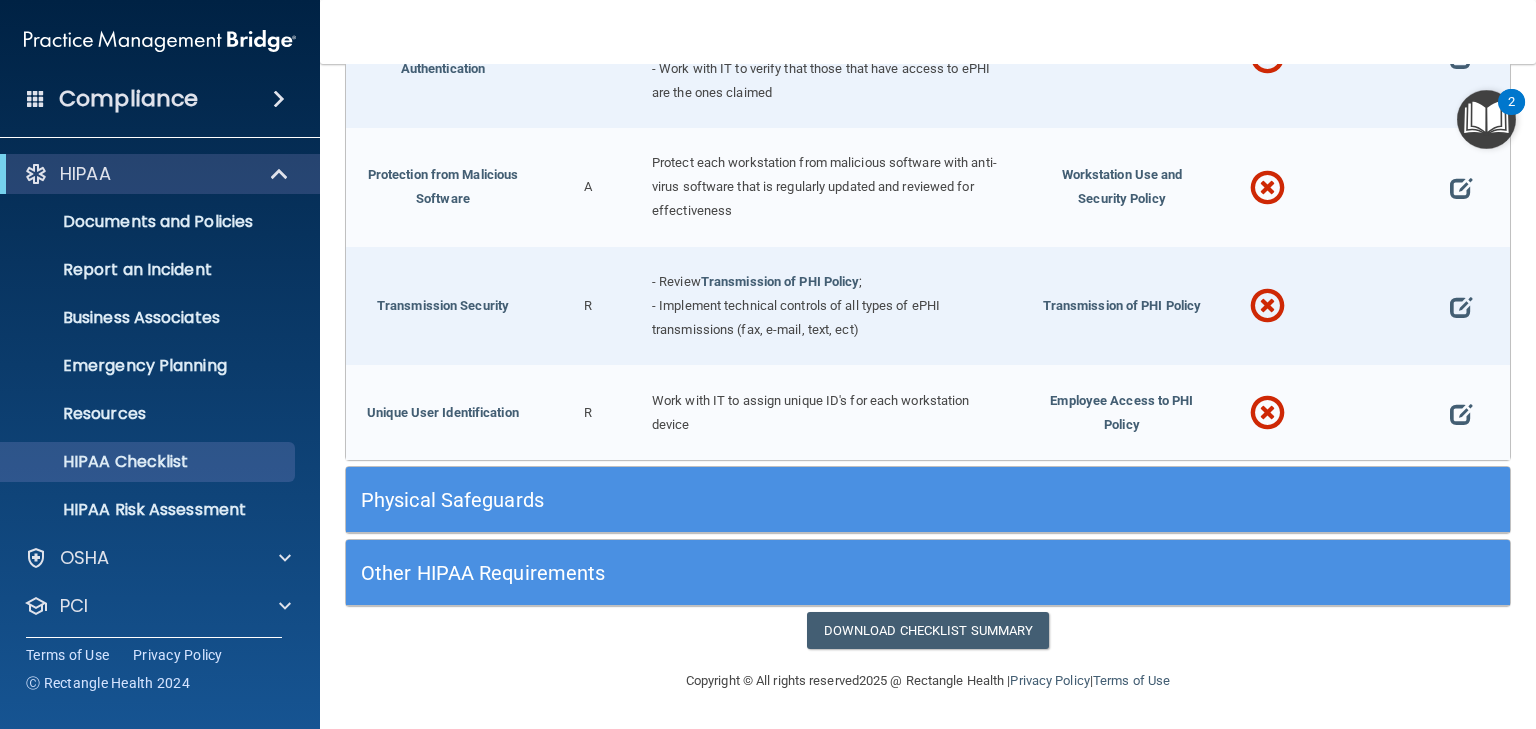 click on "Physical Safeguards" at bounding box center (782, 500) 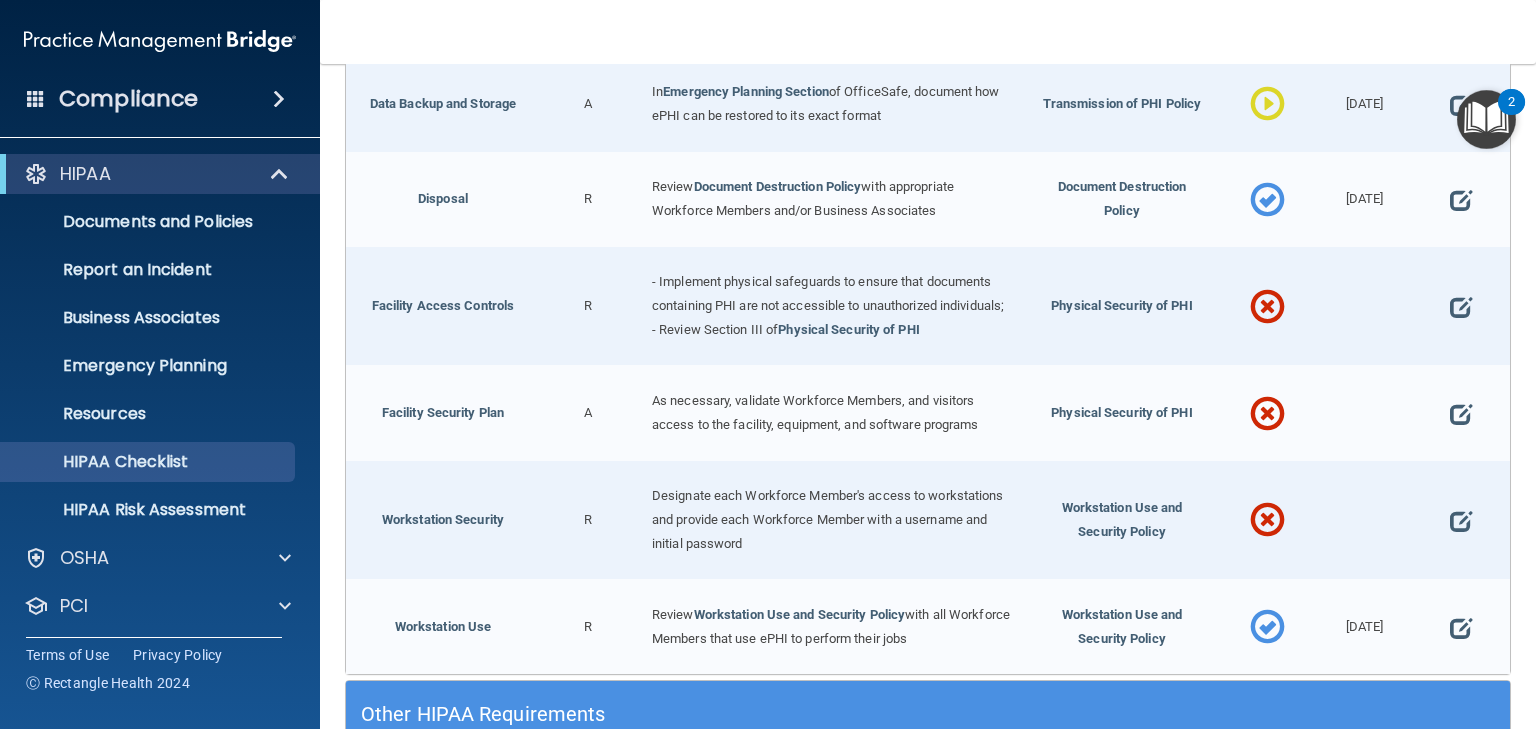scroll, scrollTop: 4304, scrollLeft: 0, axis: vertical 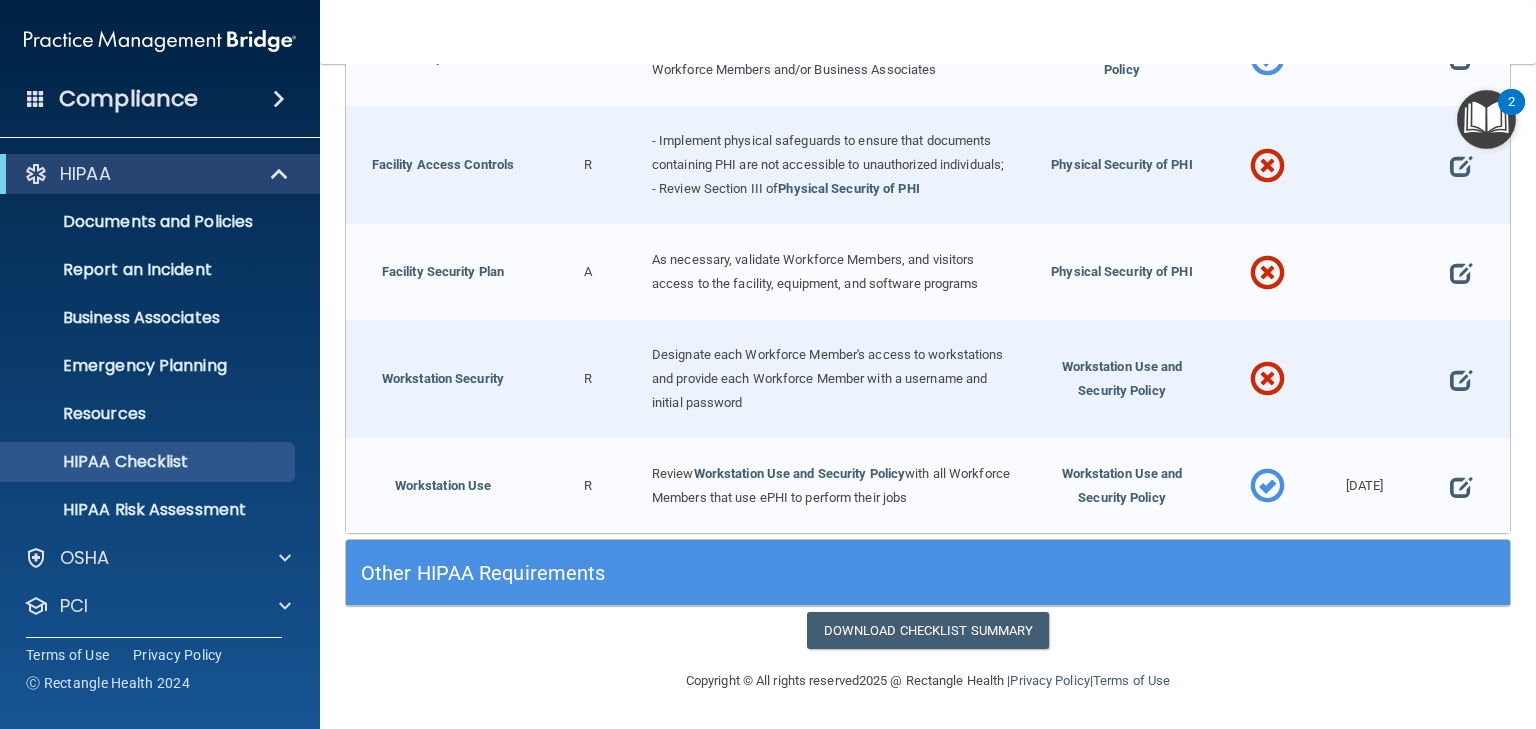 click on "Other HIPAA Requirements" at bounding box center [782, 573] 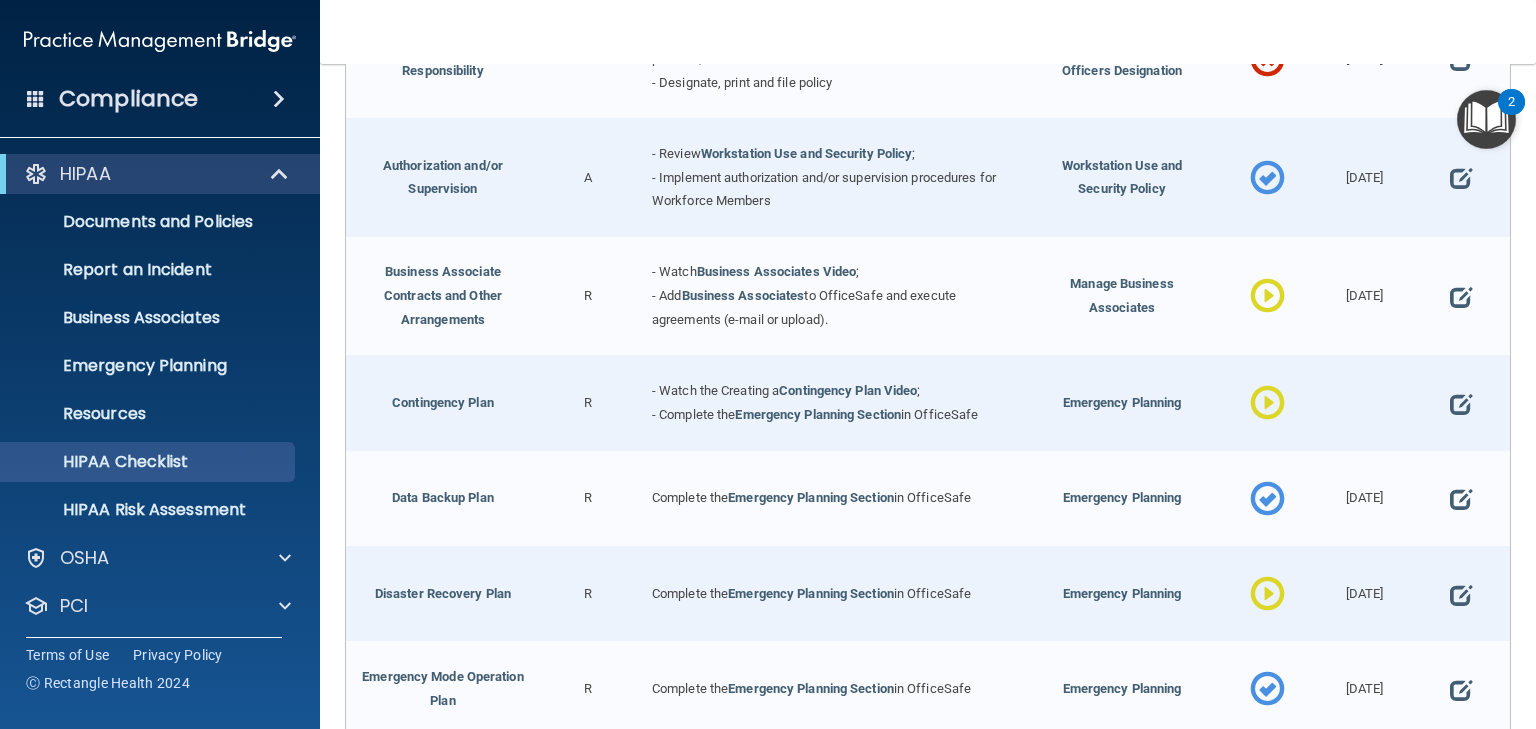 scroll, scrollTop: 0, scrollLeft: 0, axis: both 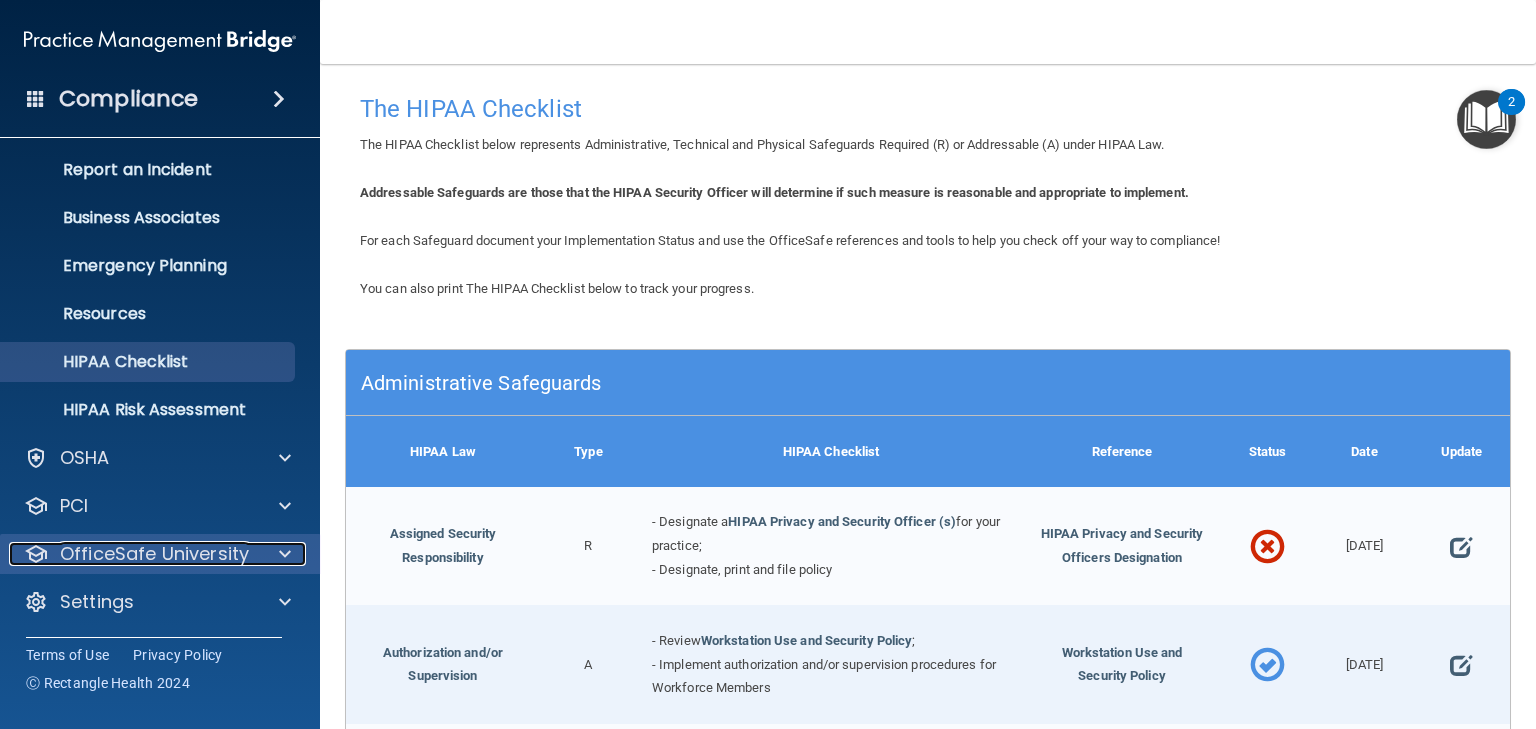 click on "OfficeSafe University" at bounding box center [154, 554] 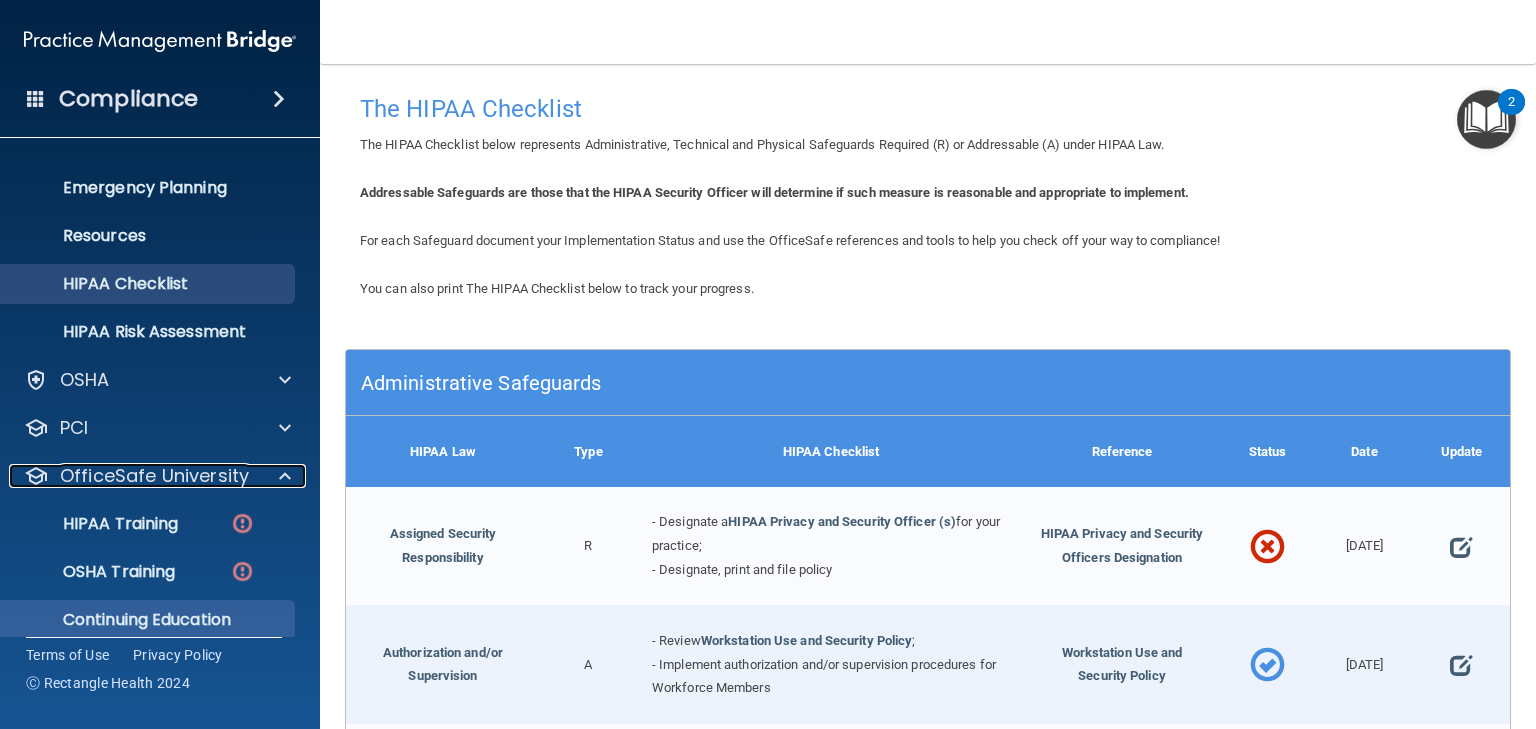 scroll, scrollTop: 244, scrollLeft: 0, axis: vertical 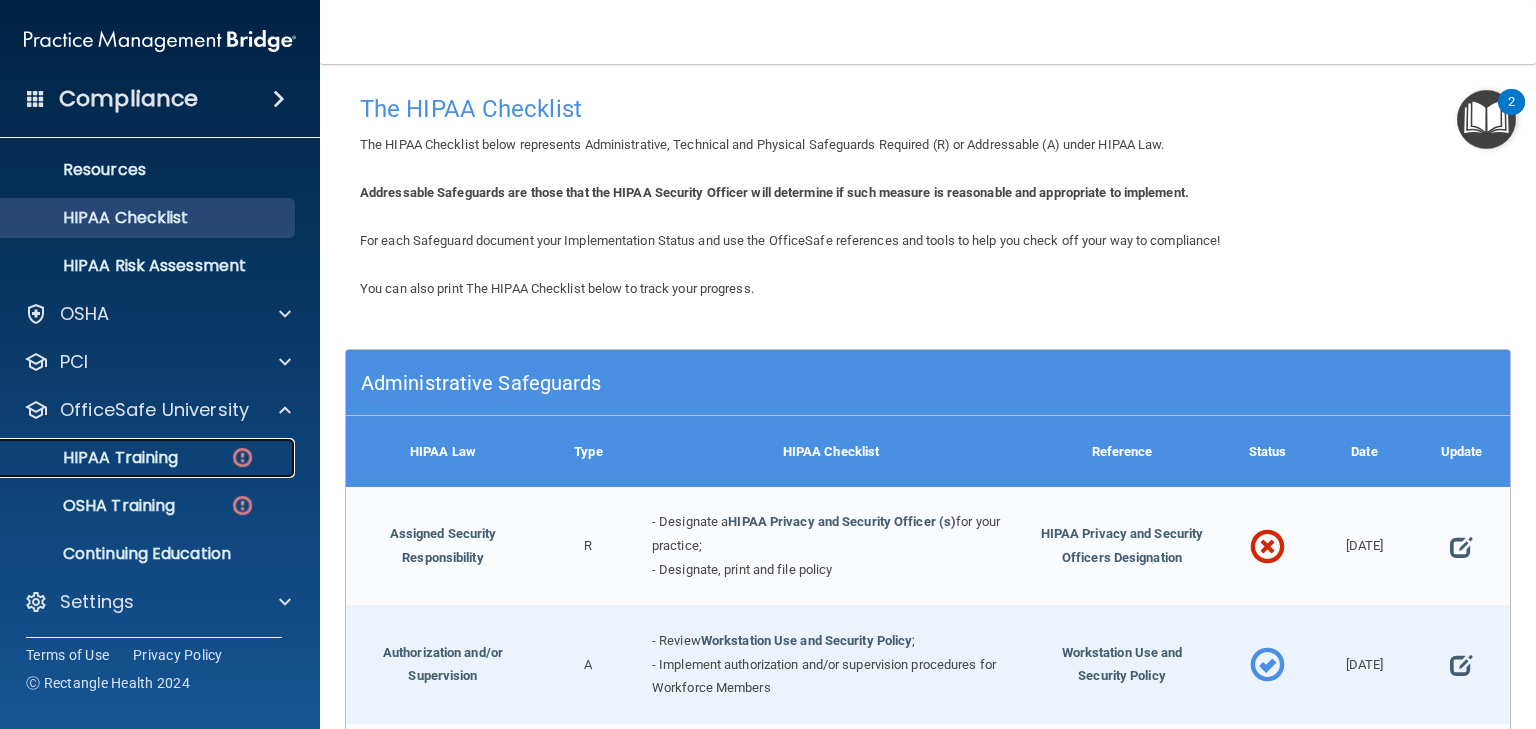 click on "HIPAA Training" at bounding box center (95, 458) 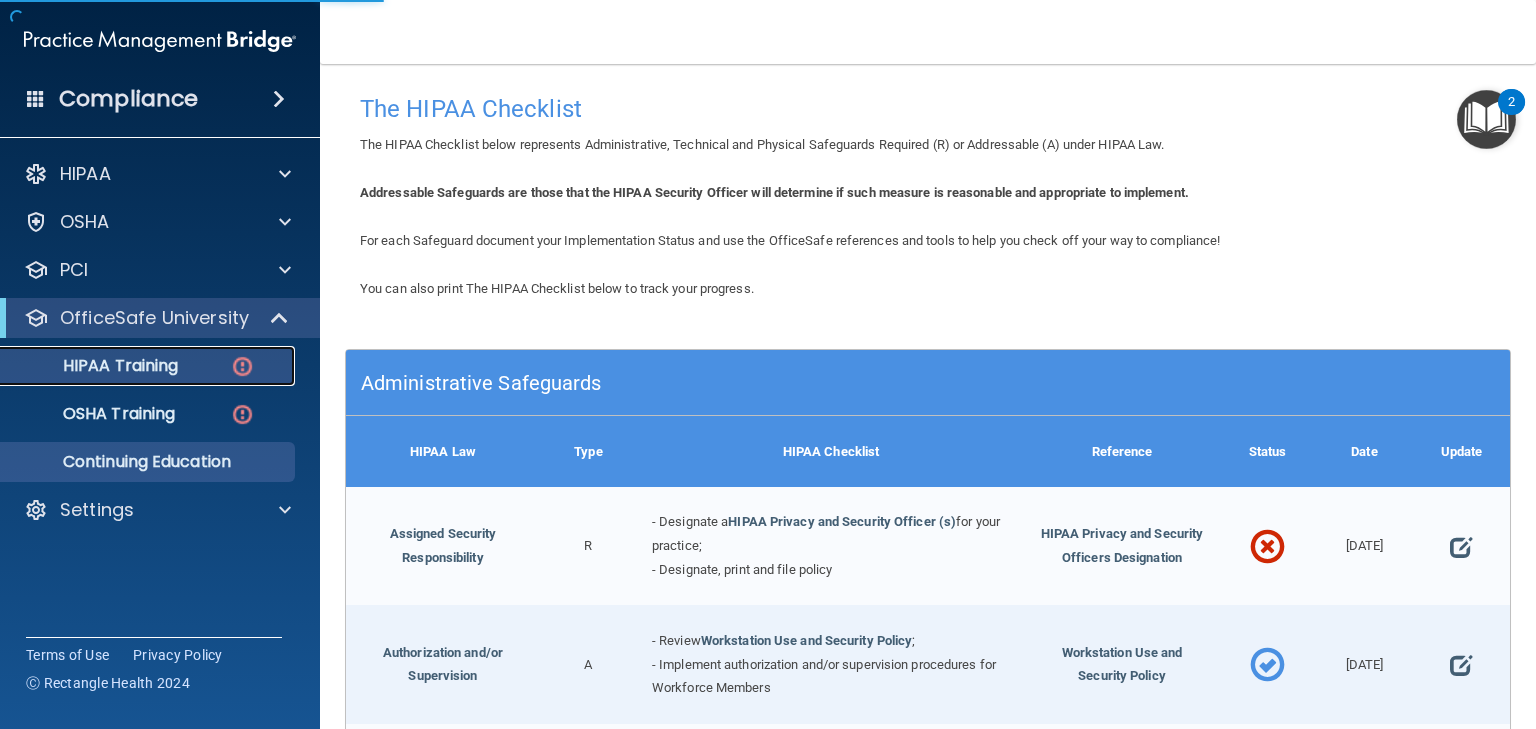 scroll, scrollTop: 0, scrollLeft: 0, axis: both 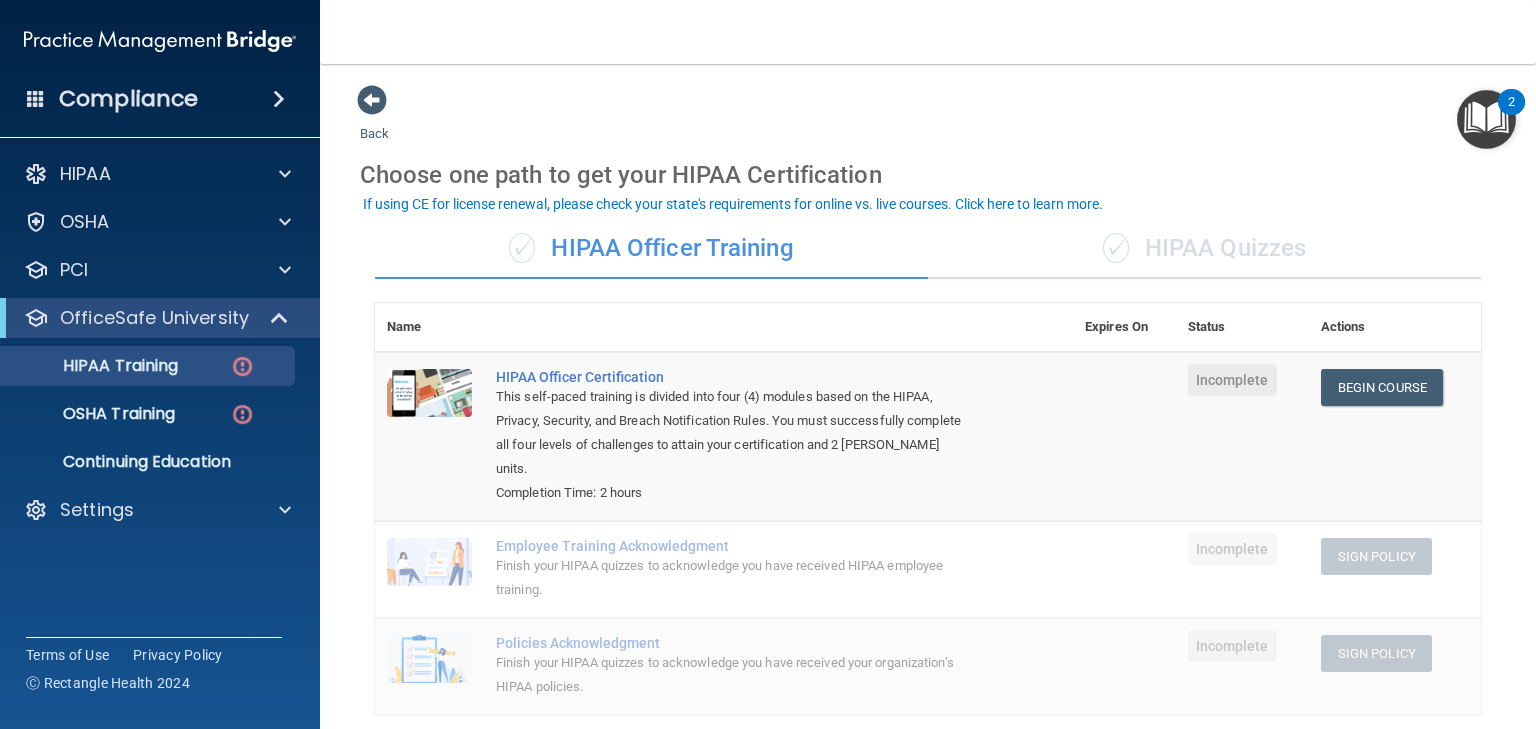 click on "✓   HIPAA Quizzes" at bounding box center (1204, 249) 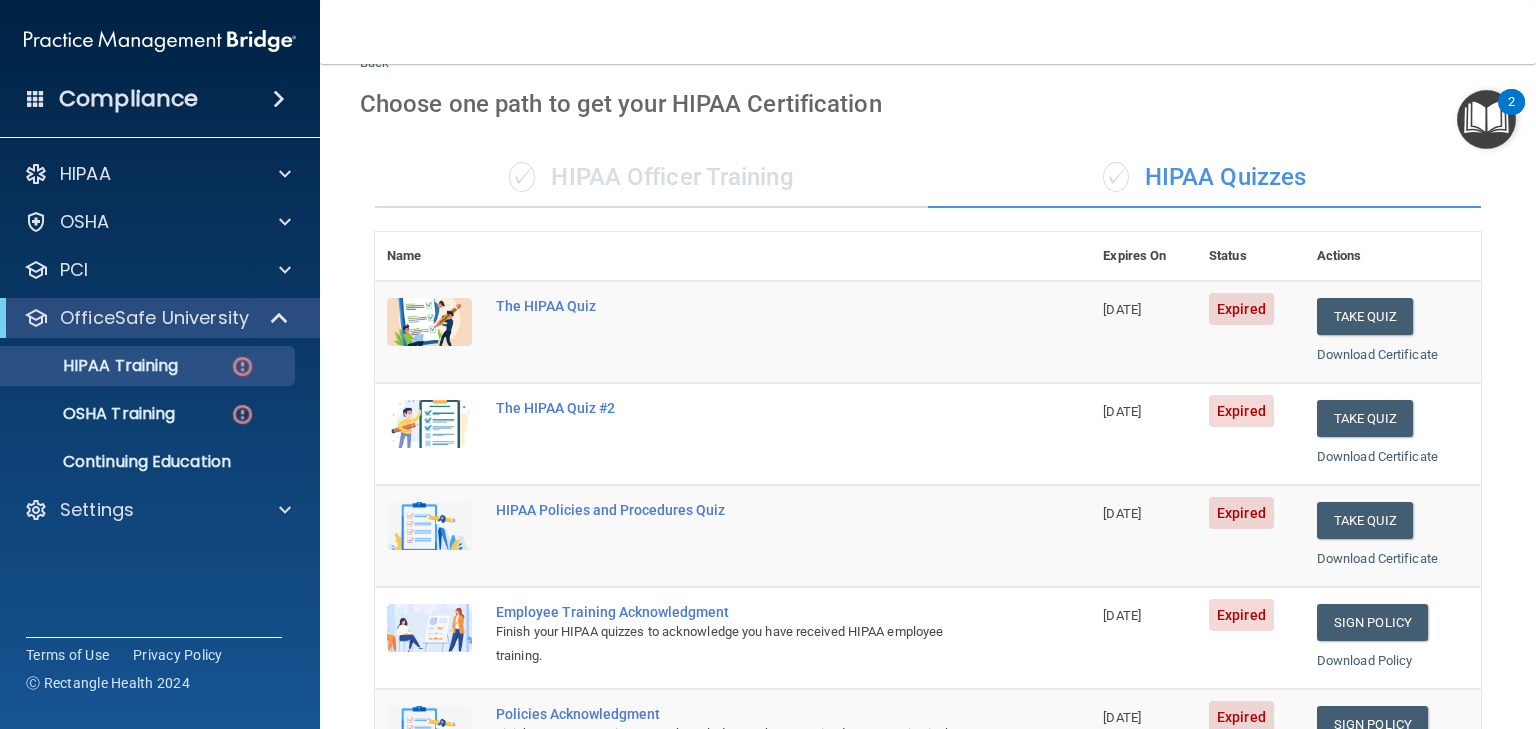 scroll, scrollTop: 0, scrollLeft: 0, axis: both 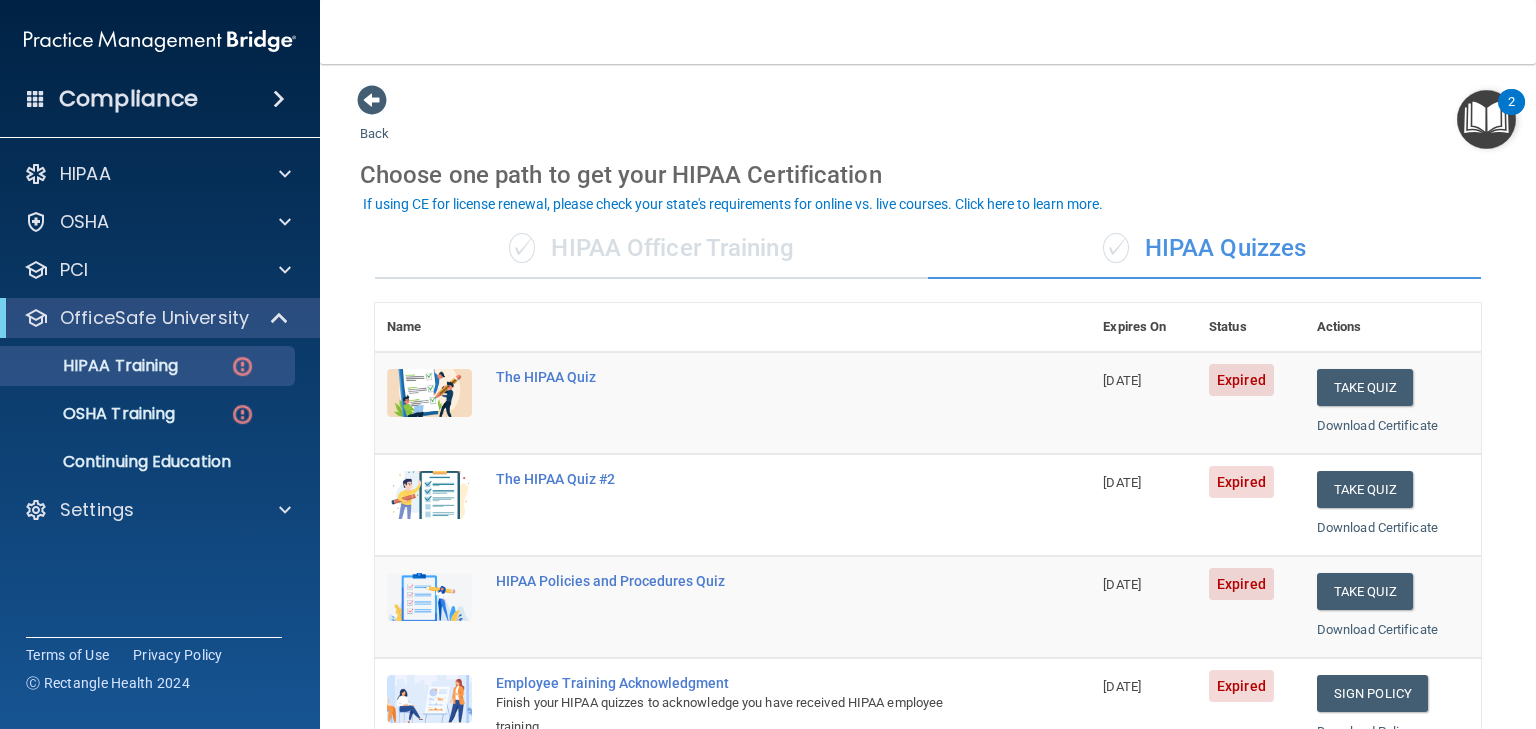 click on "✓   HIPAA Officer Training" at bounding box center [651, 249] 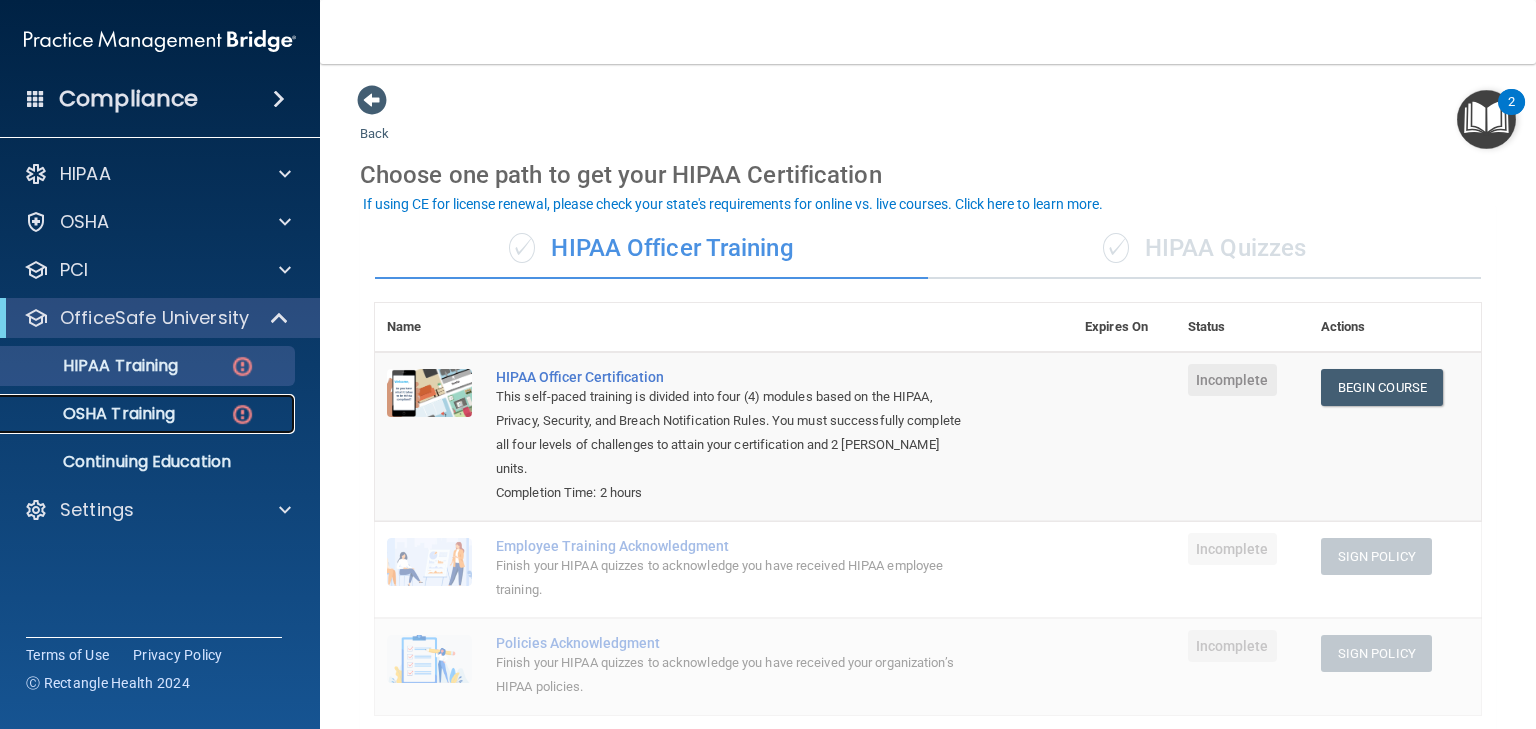 click on "OSHA Training" at bounding box center [94, 414] 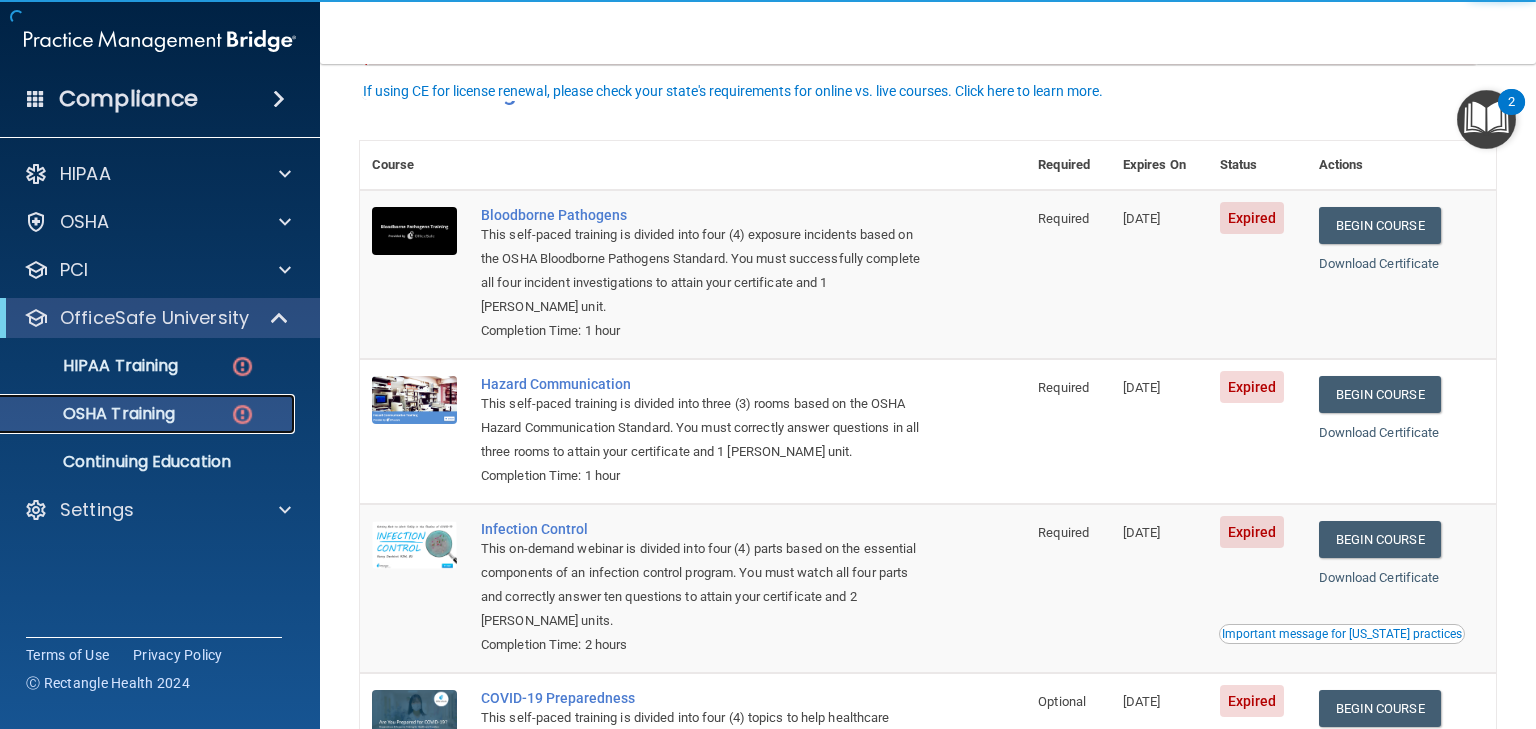 scroll, scrollTop: 240, scrollLeft: 0, axis: vertical 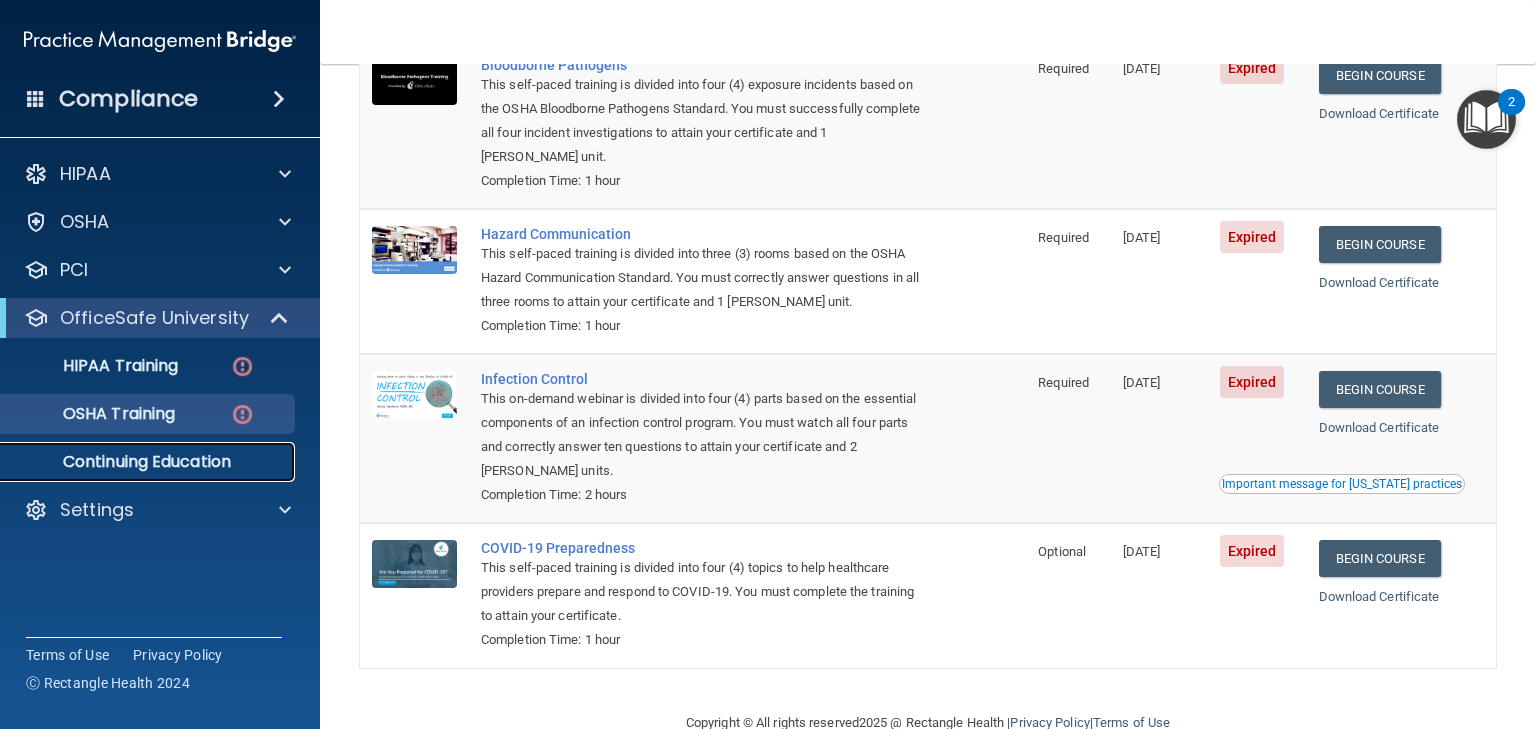 click on "Continuing Education" at bounding box center [149, 462] 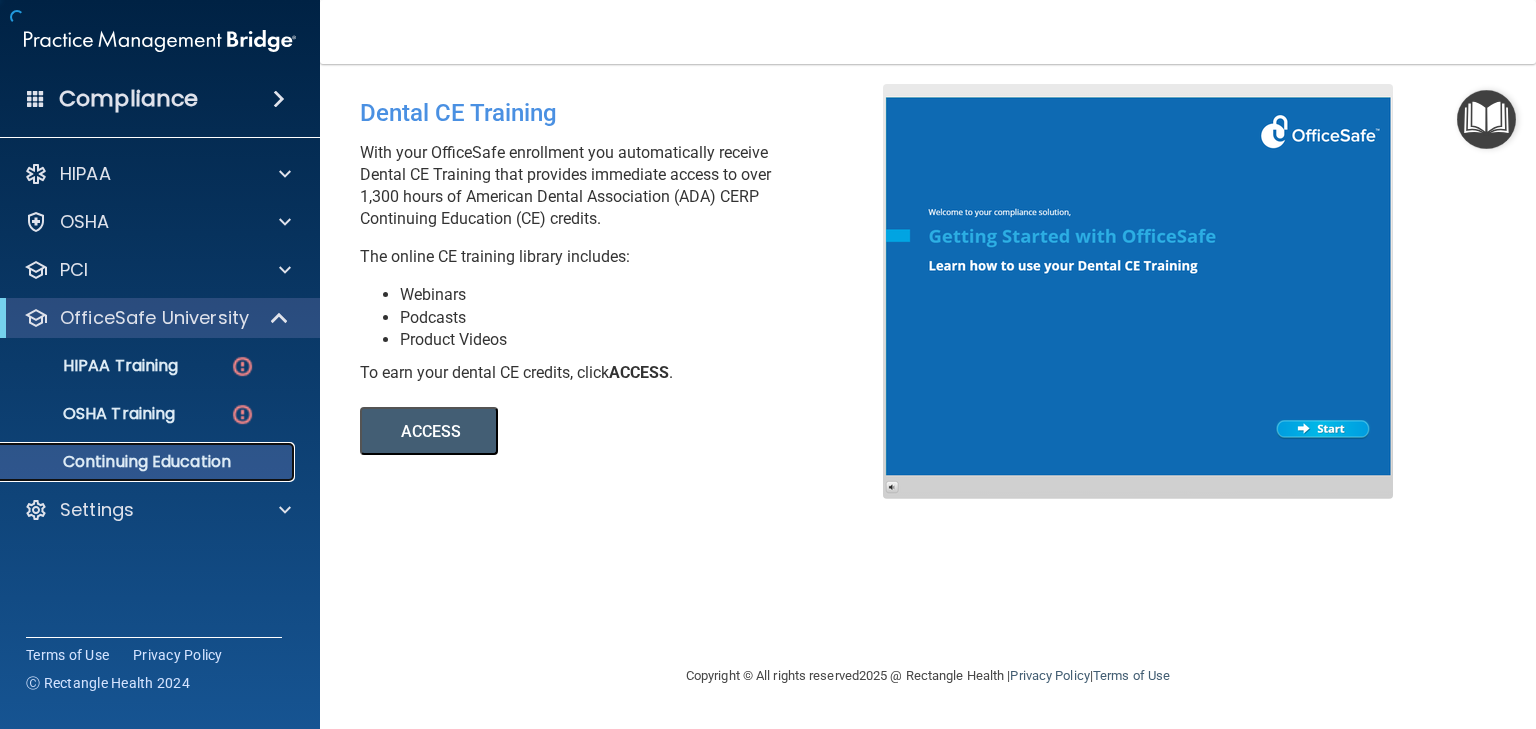 scroll, scrollTop: 0, scrollLeft: 0, axis: both 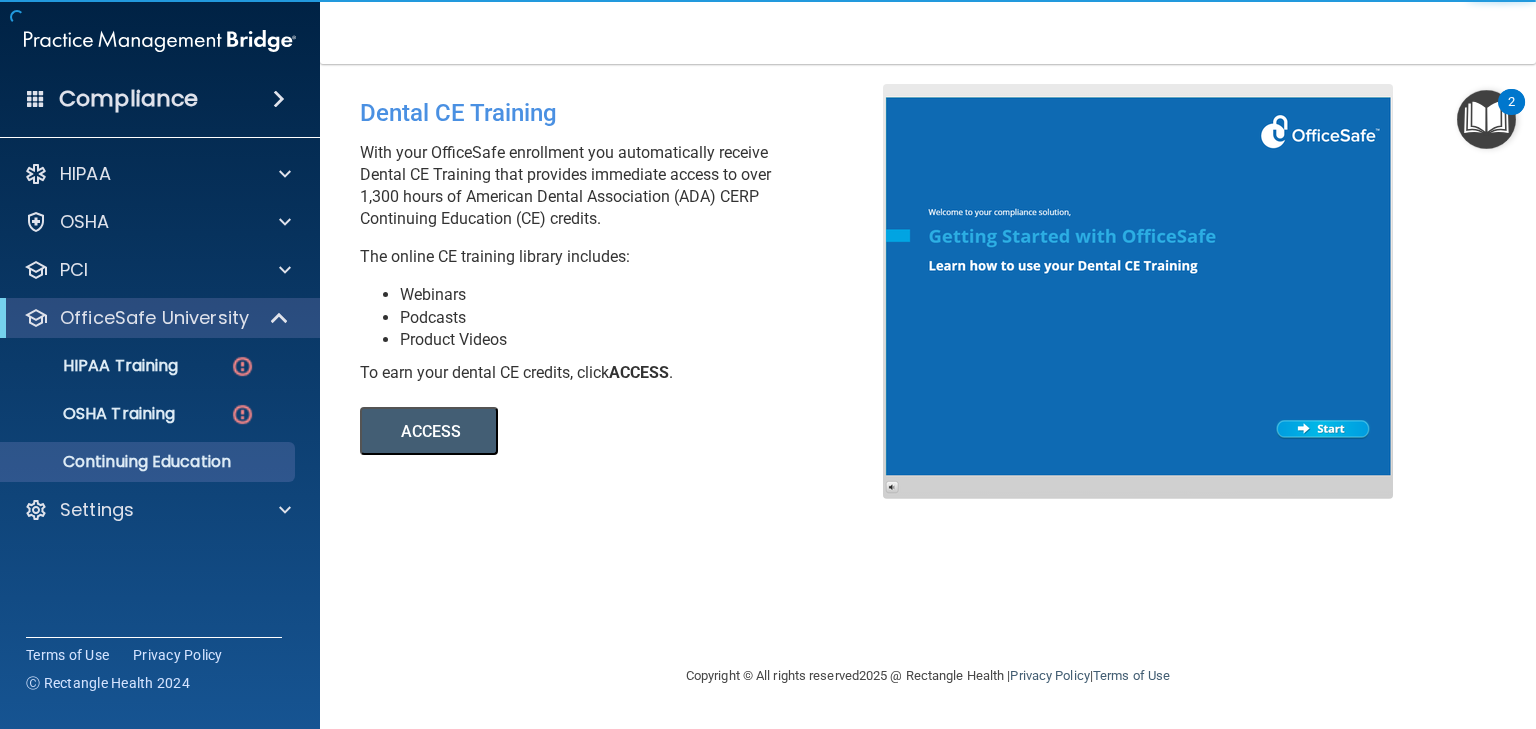 click on "ACCESS" at bounding box center (429, 431) 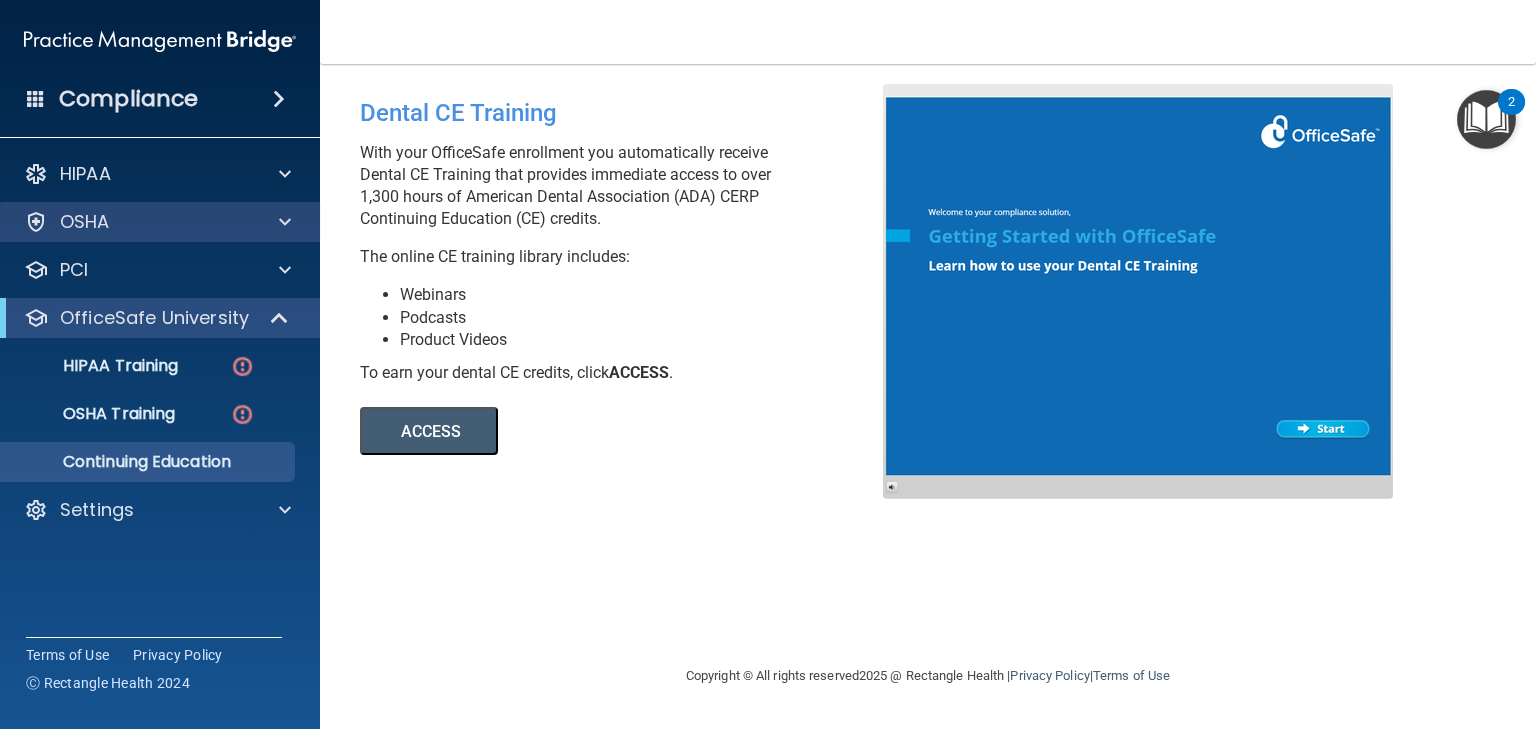 click on "OSHA" at bounding box center (160, 222) 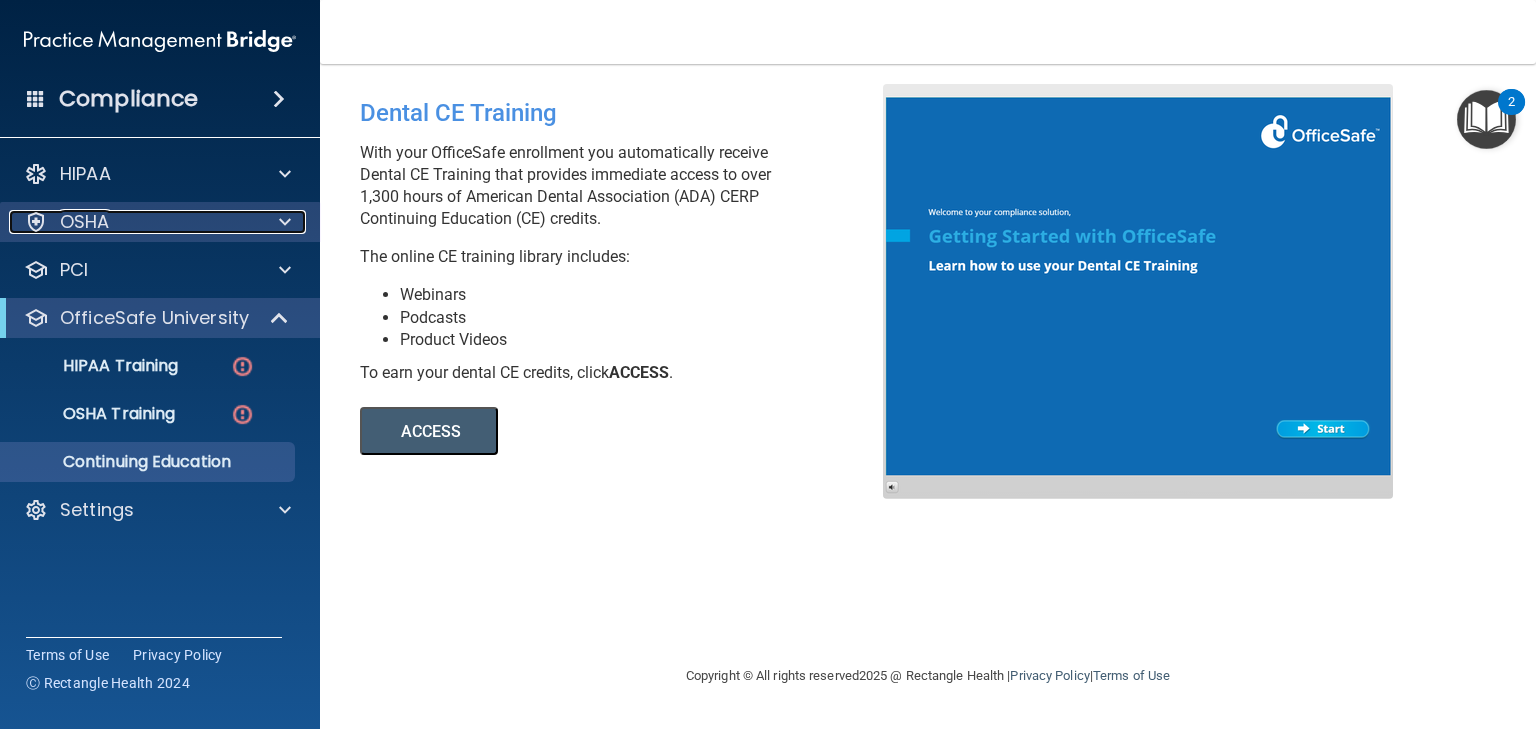 click on "OSHA" at bounding box center (85, 222) 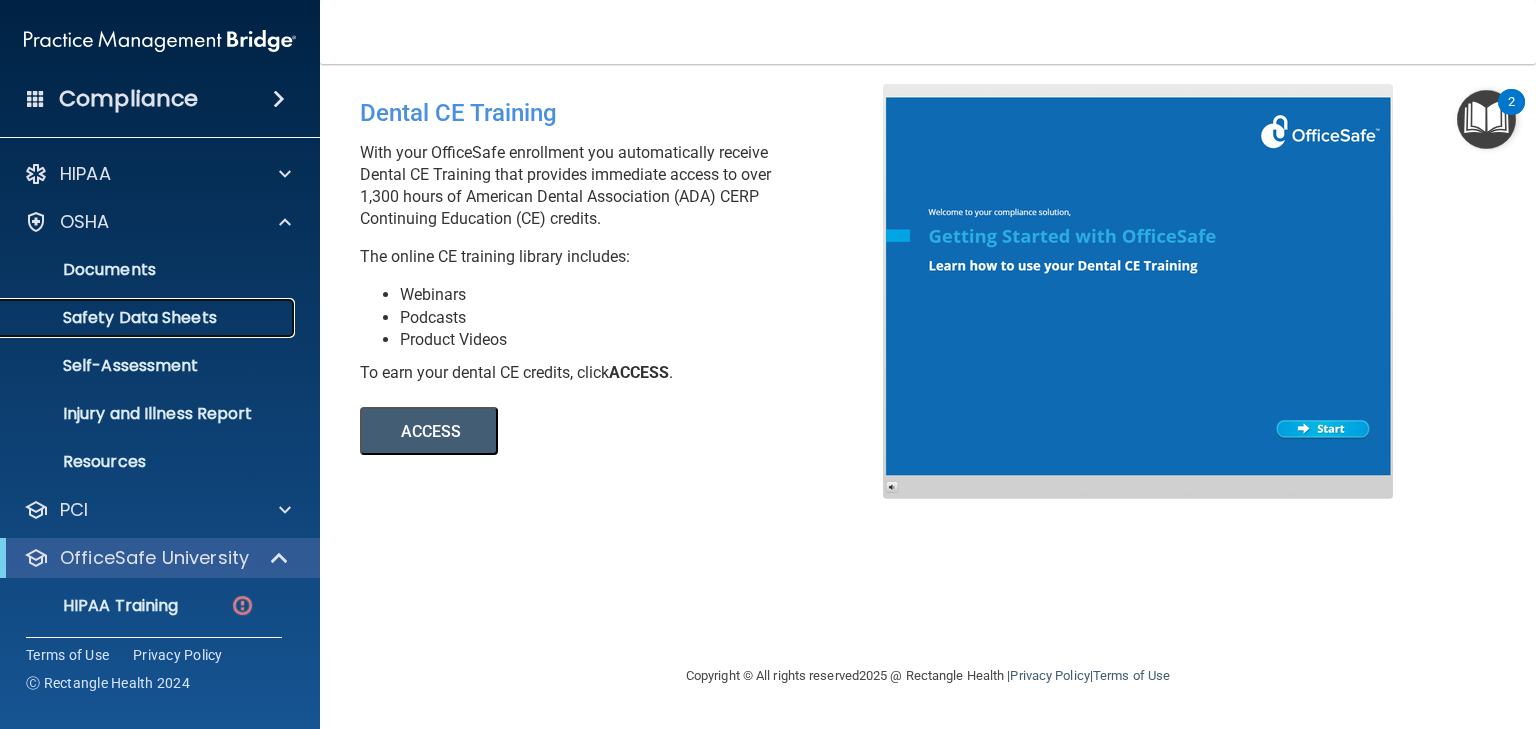 click on "Safety Data Sheets" at bounding box center (149, 318) 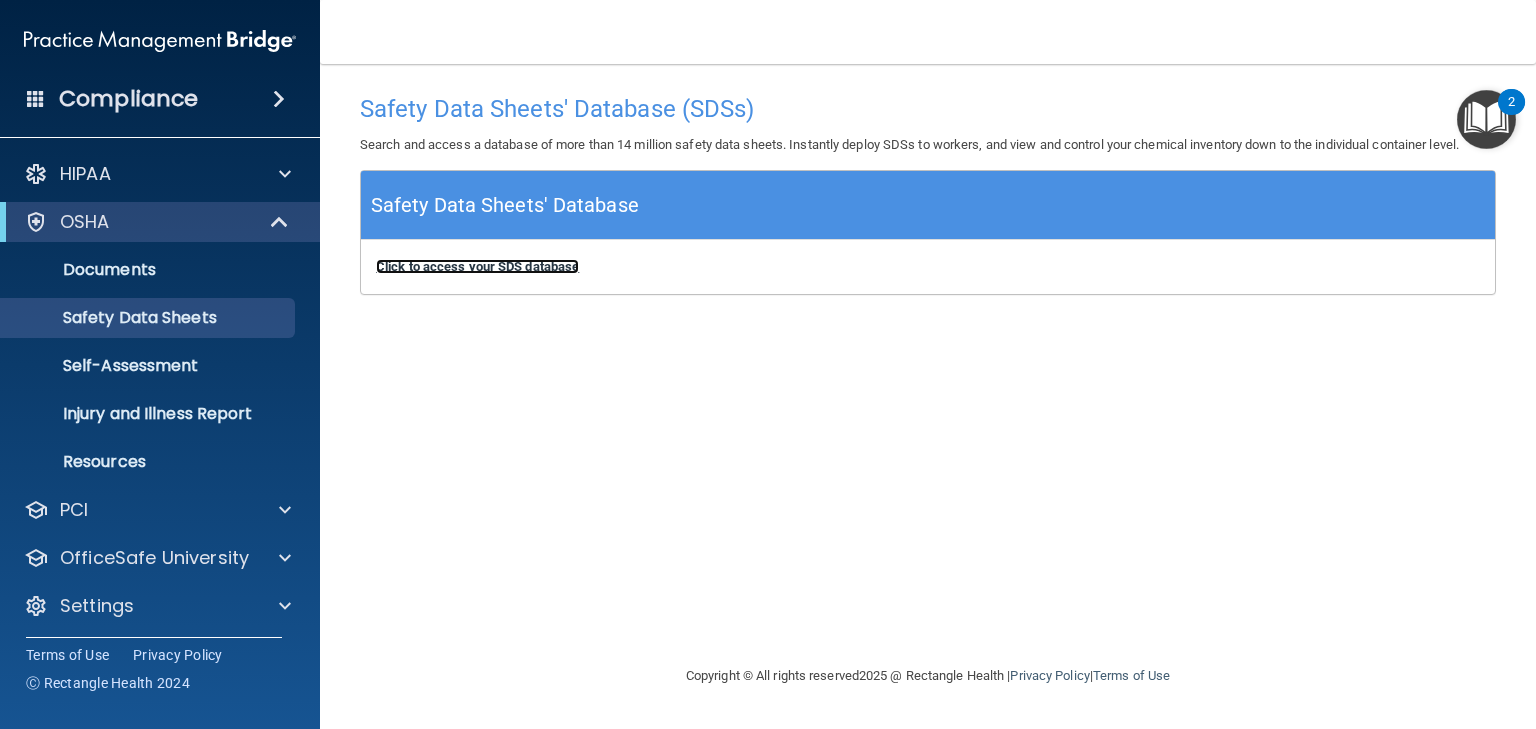 click on "Click to access your SDS database" at bounding box center [477, 266] 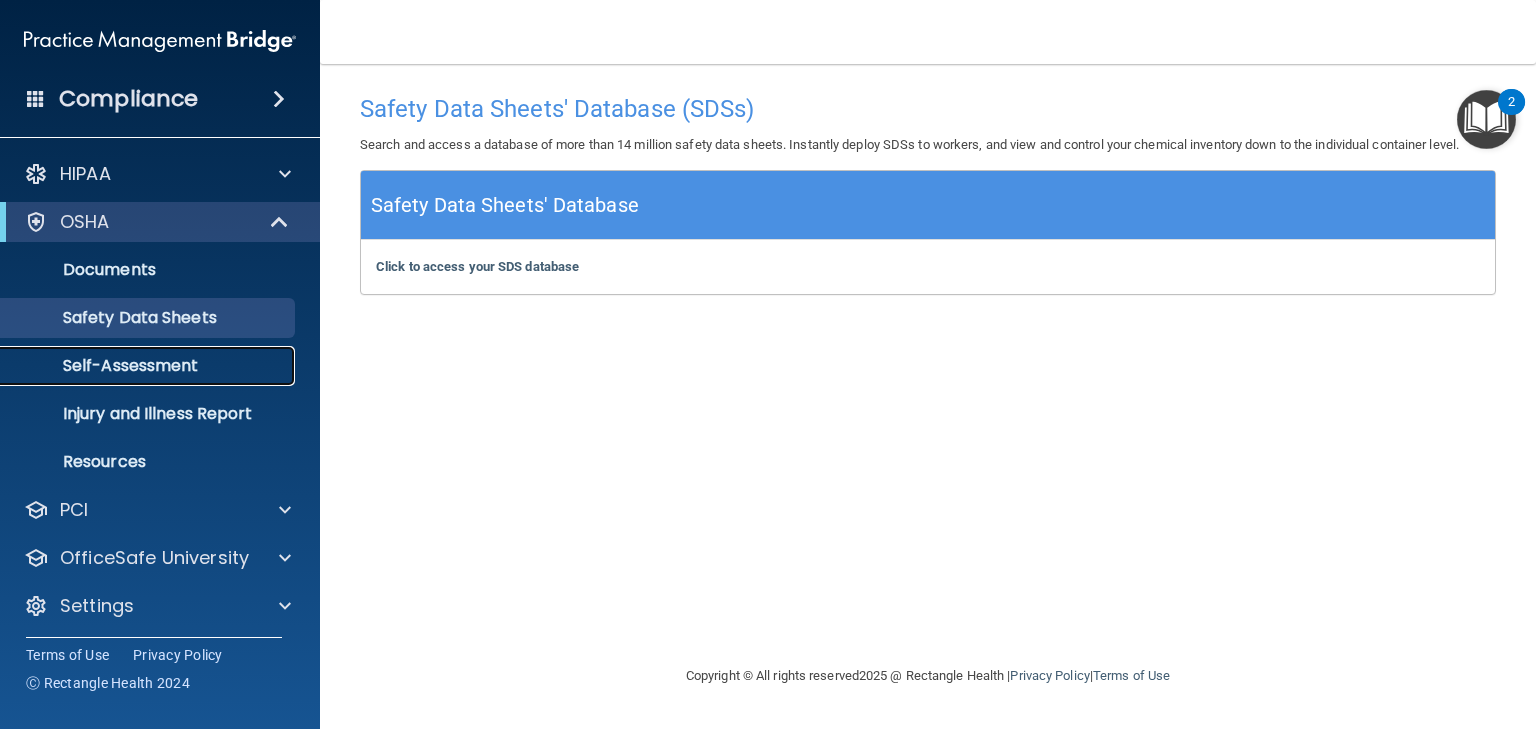 click on "Self-Assessment" at bounding box center [149, 366] 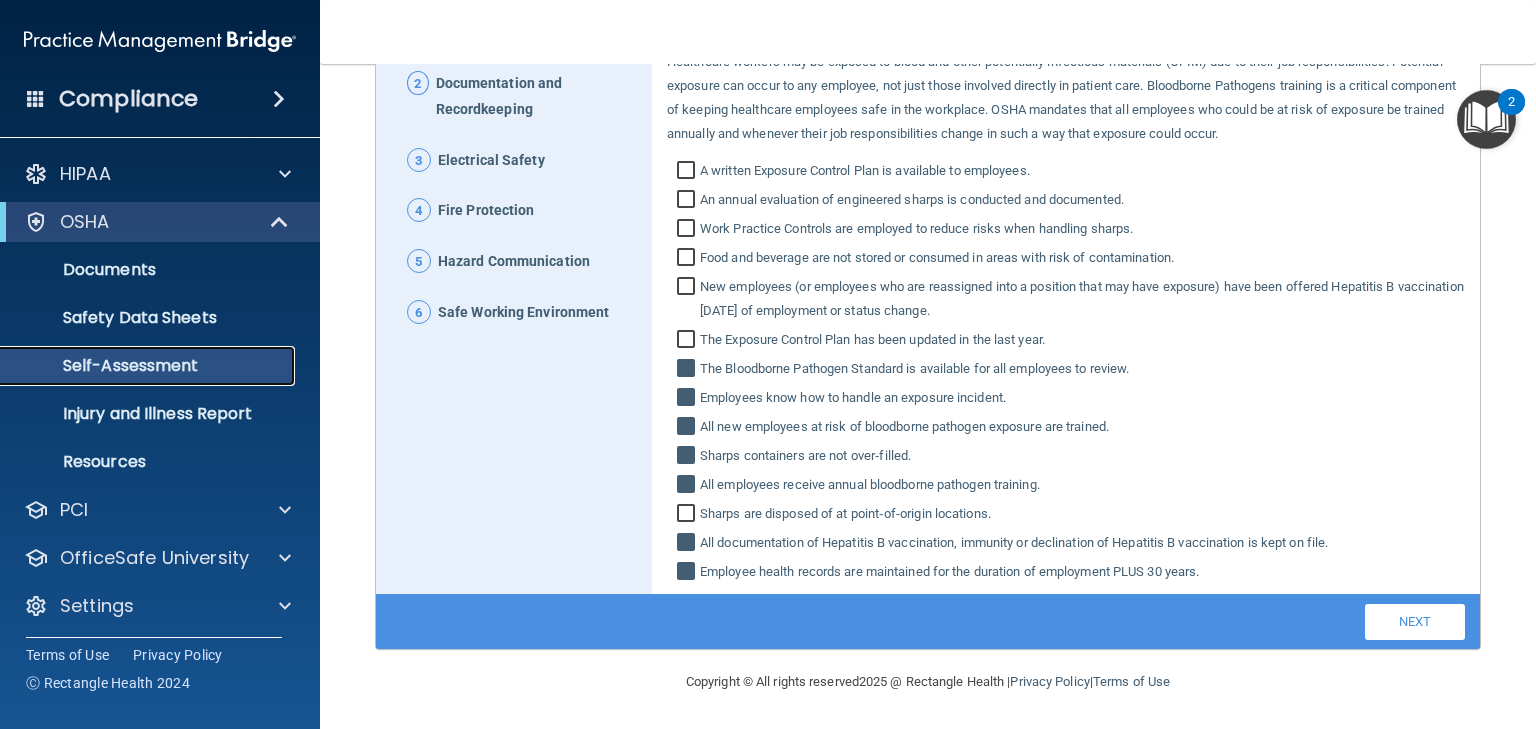 scroll, scrollTop: 201, scrollLeft: 0, axis: vertical 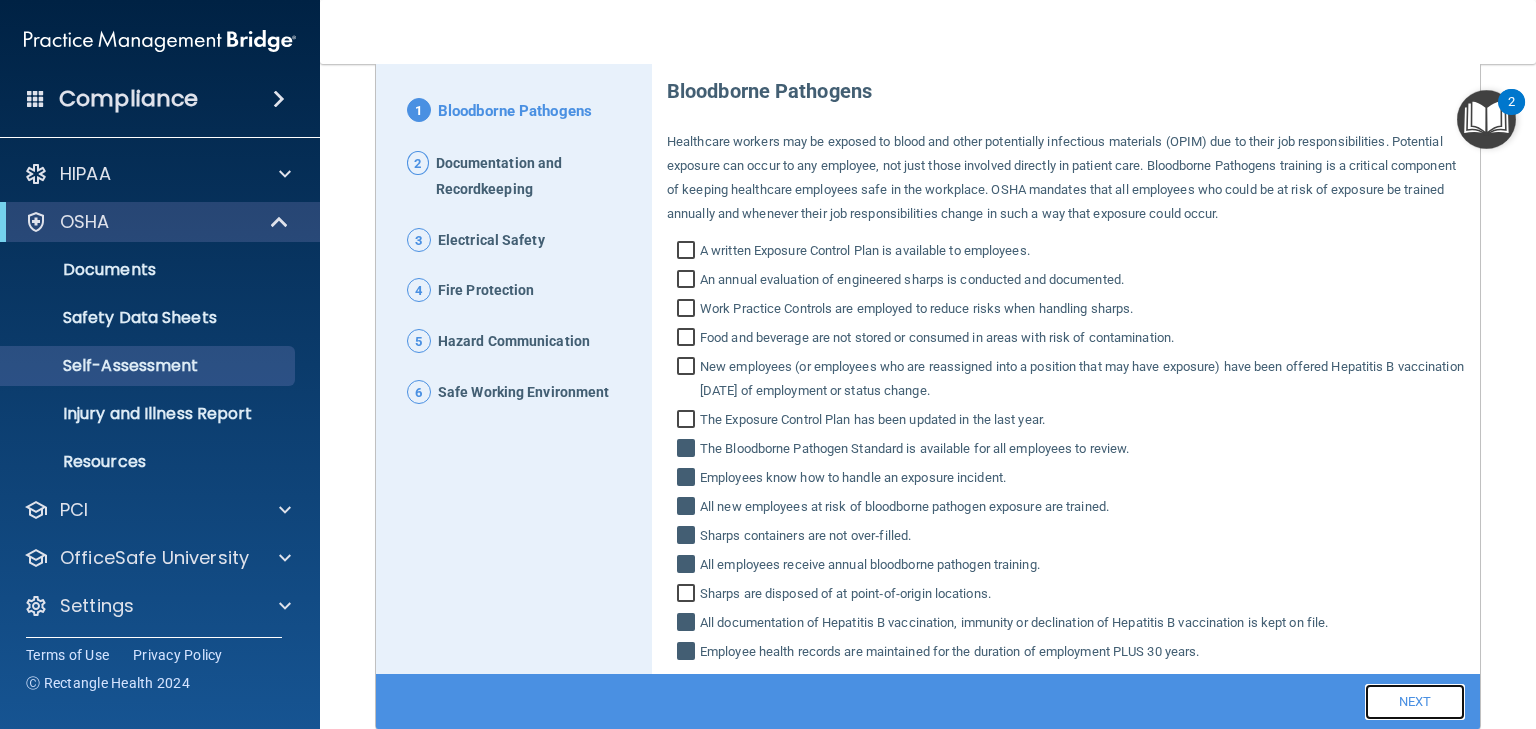 click on "Next" at bounding box center (1415, 702) 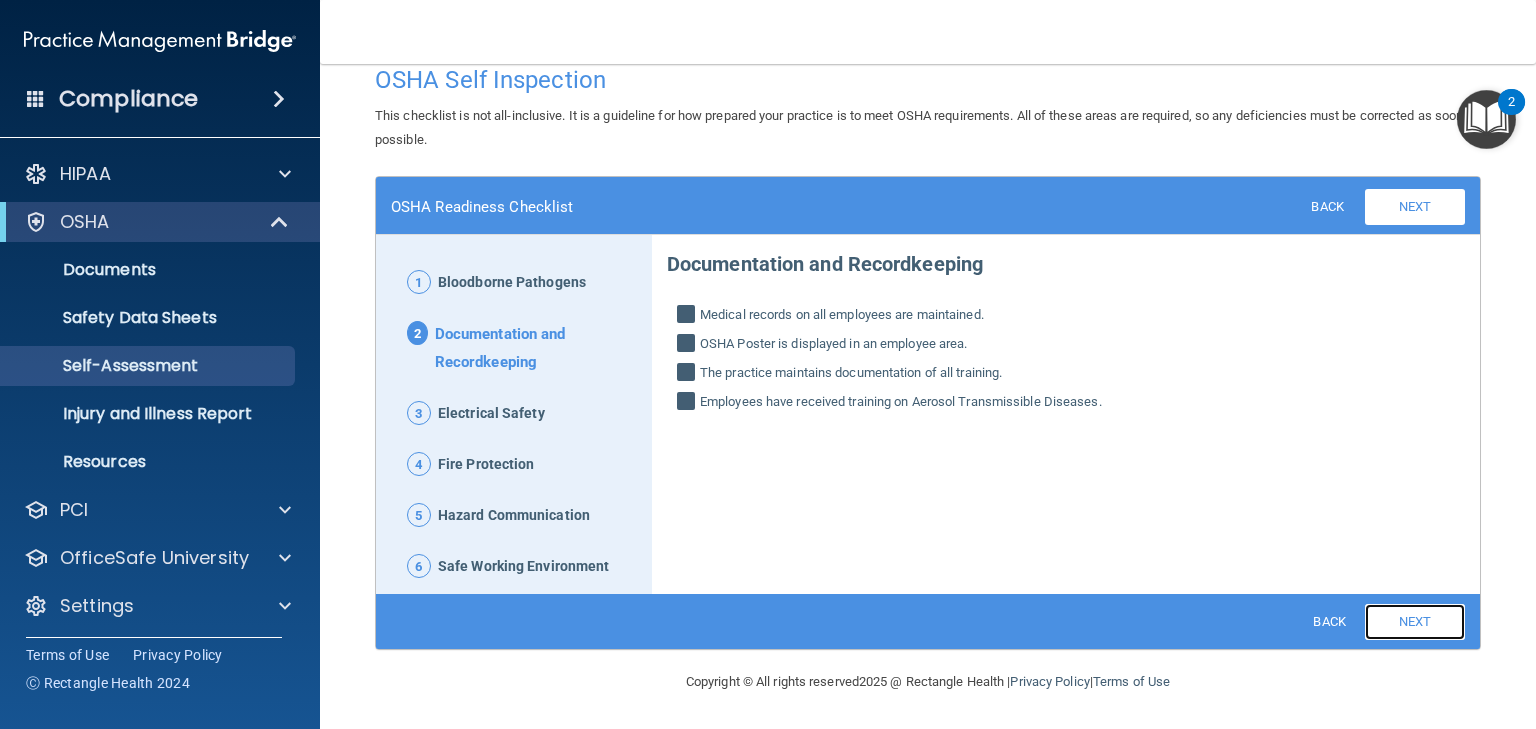 click on "Next" at bounding box center [1415, 622] 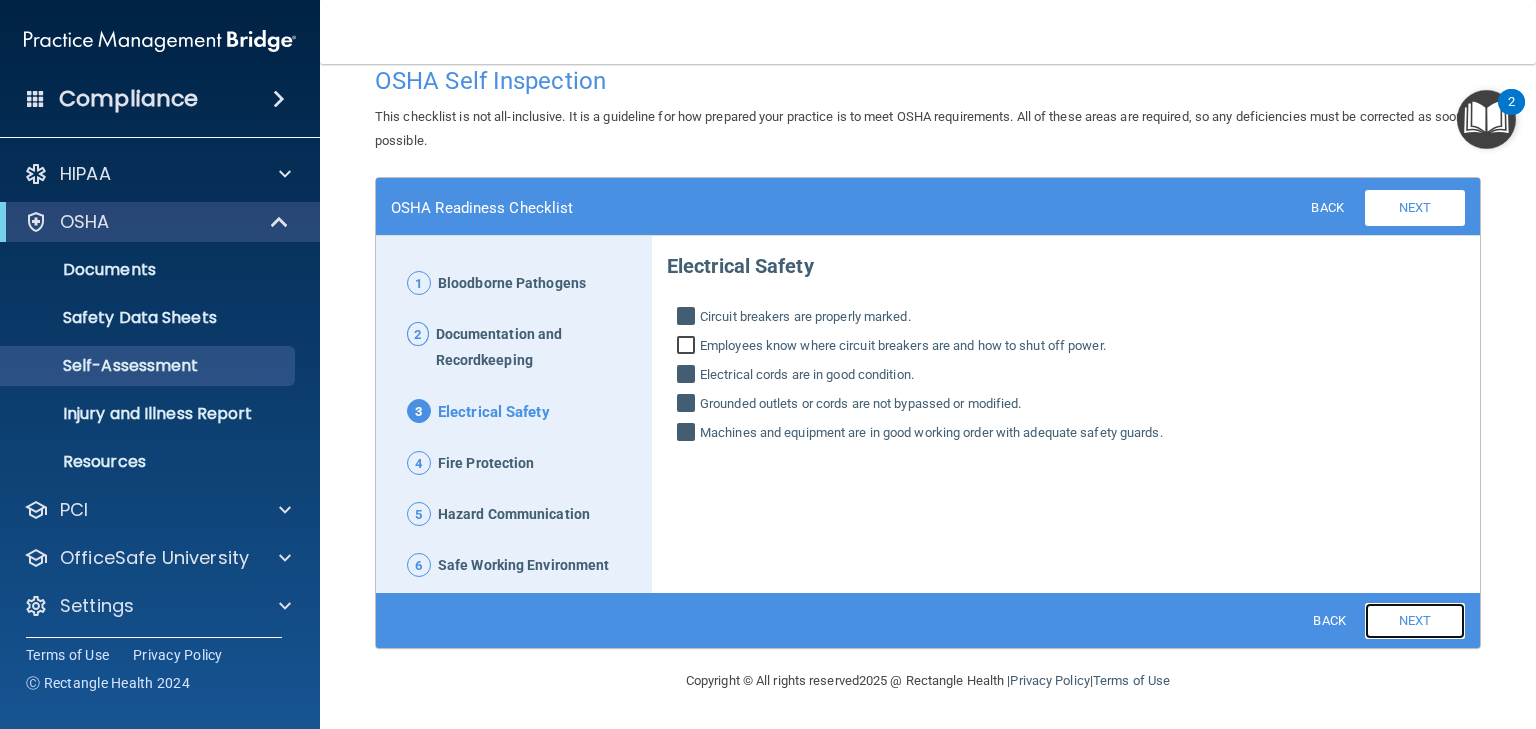 scroll, scrollTop: 27, scrollLeft: 0, axis: vertical 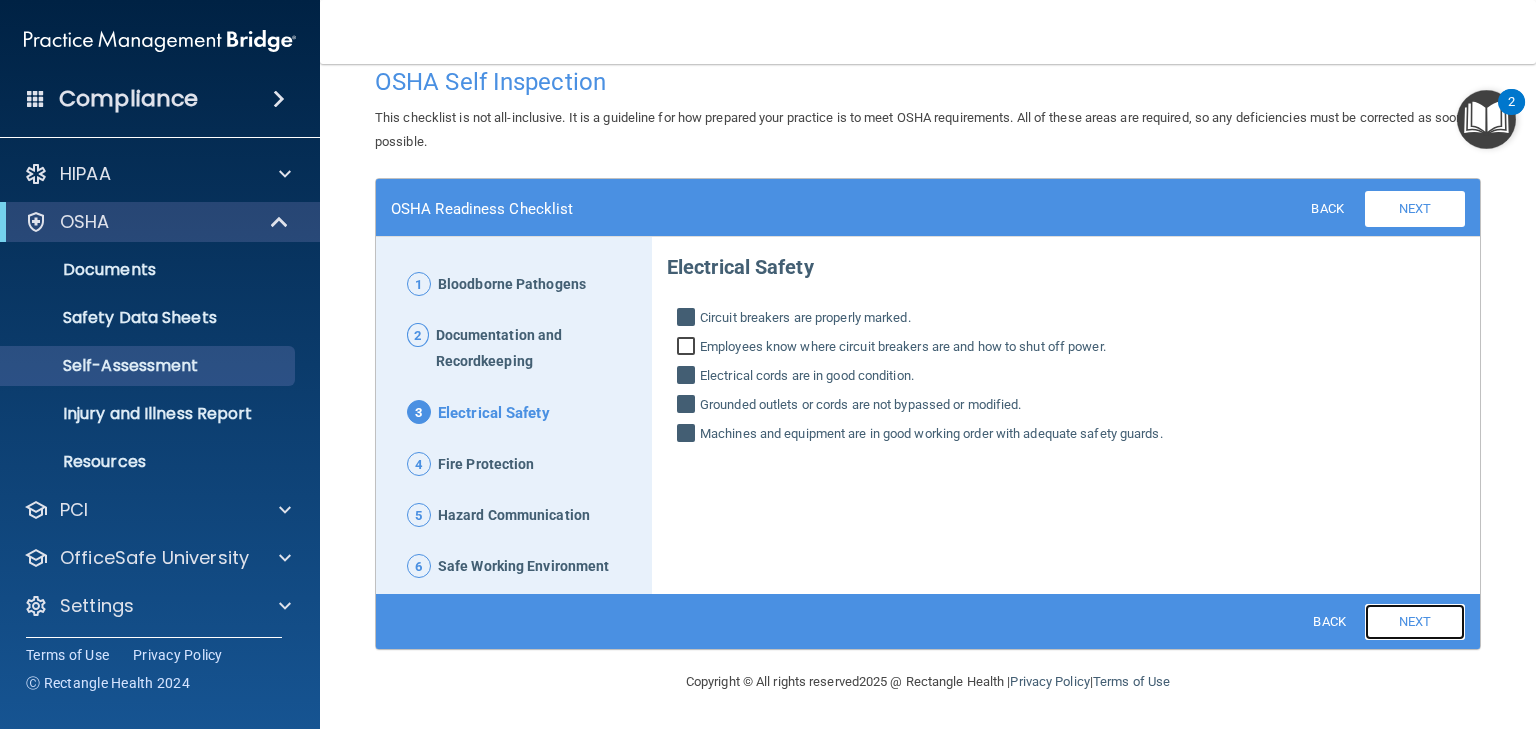 click on "Next" at bounding box center [1415, 622] 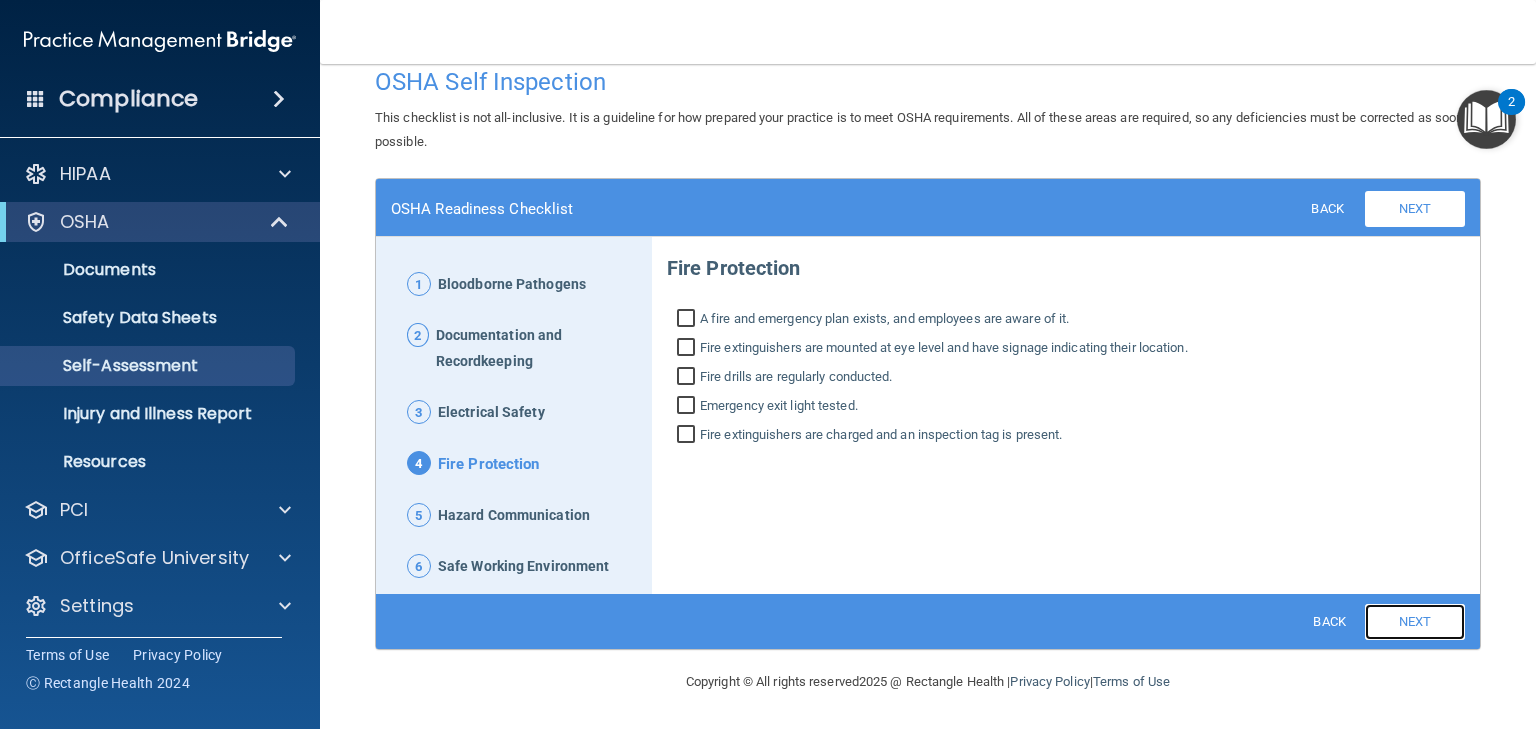 click on "Next" at bounding box center (1415, 622) 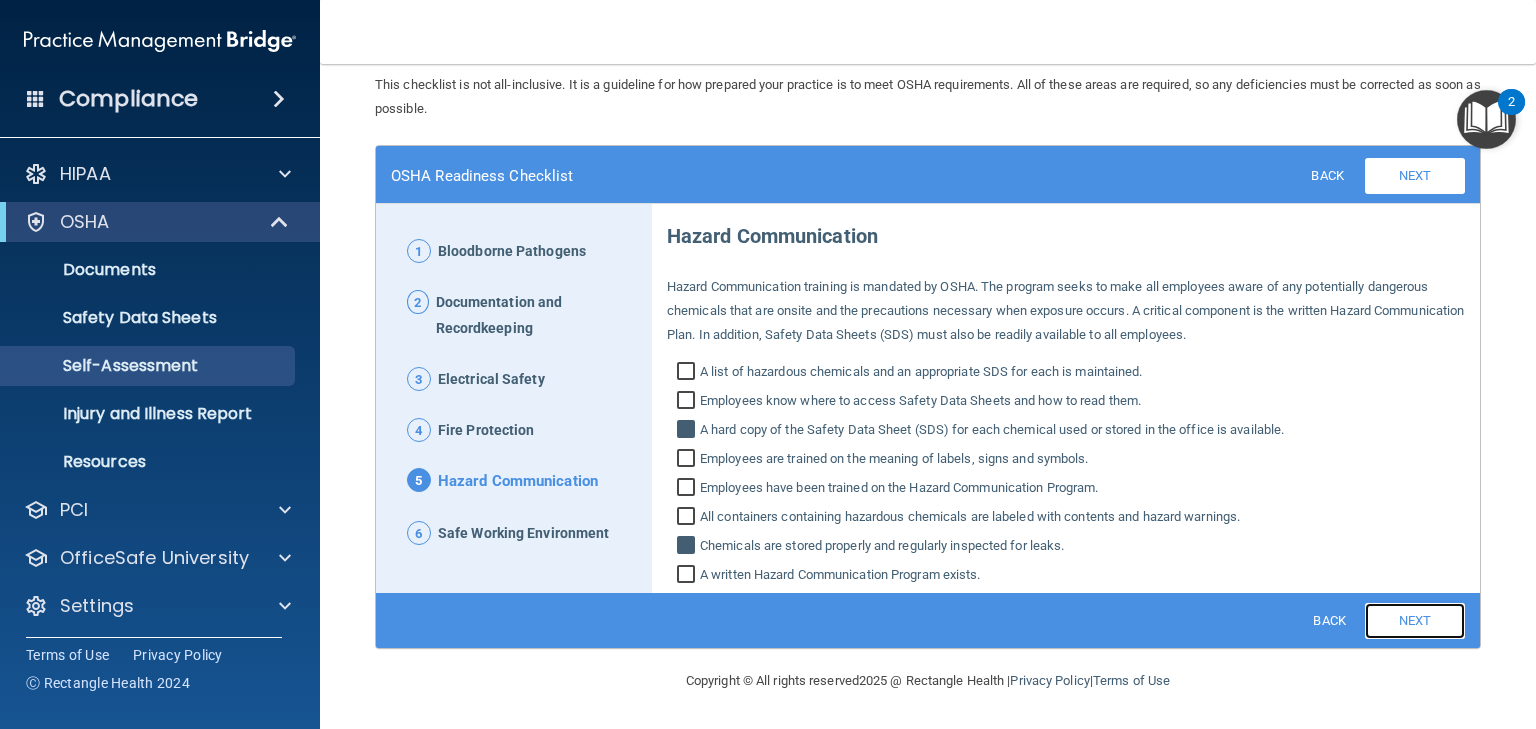 click on "Next" at bounding box center (1415, 621) 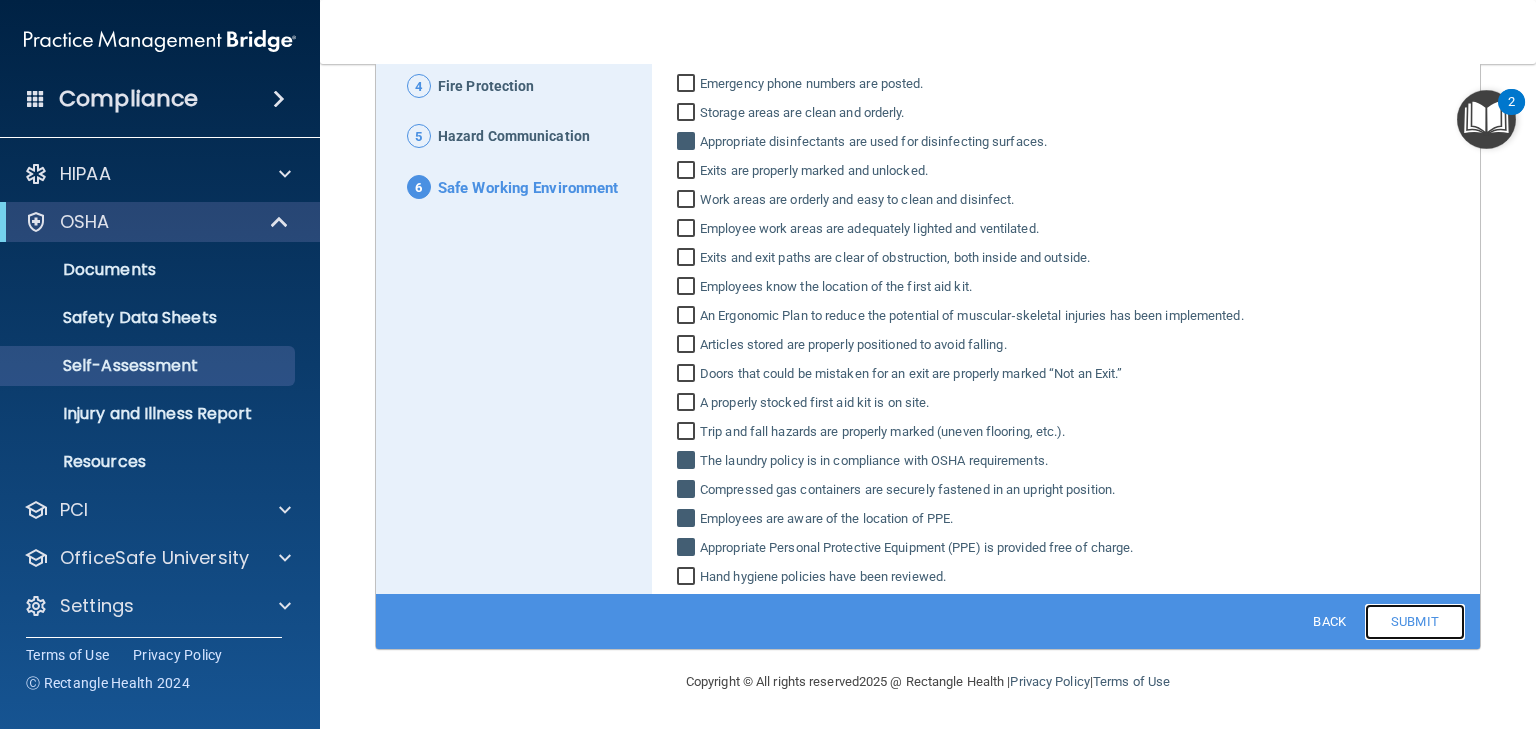 click on "Submit" at bounding box center [1415, 622] 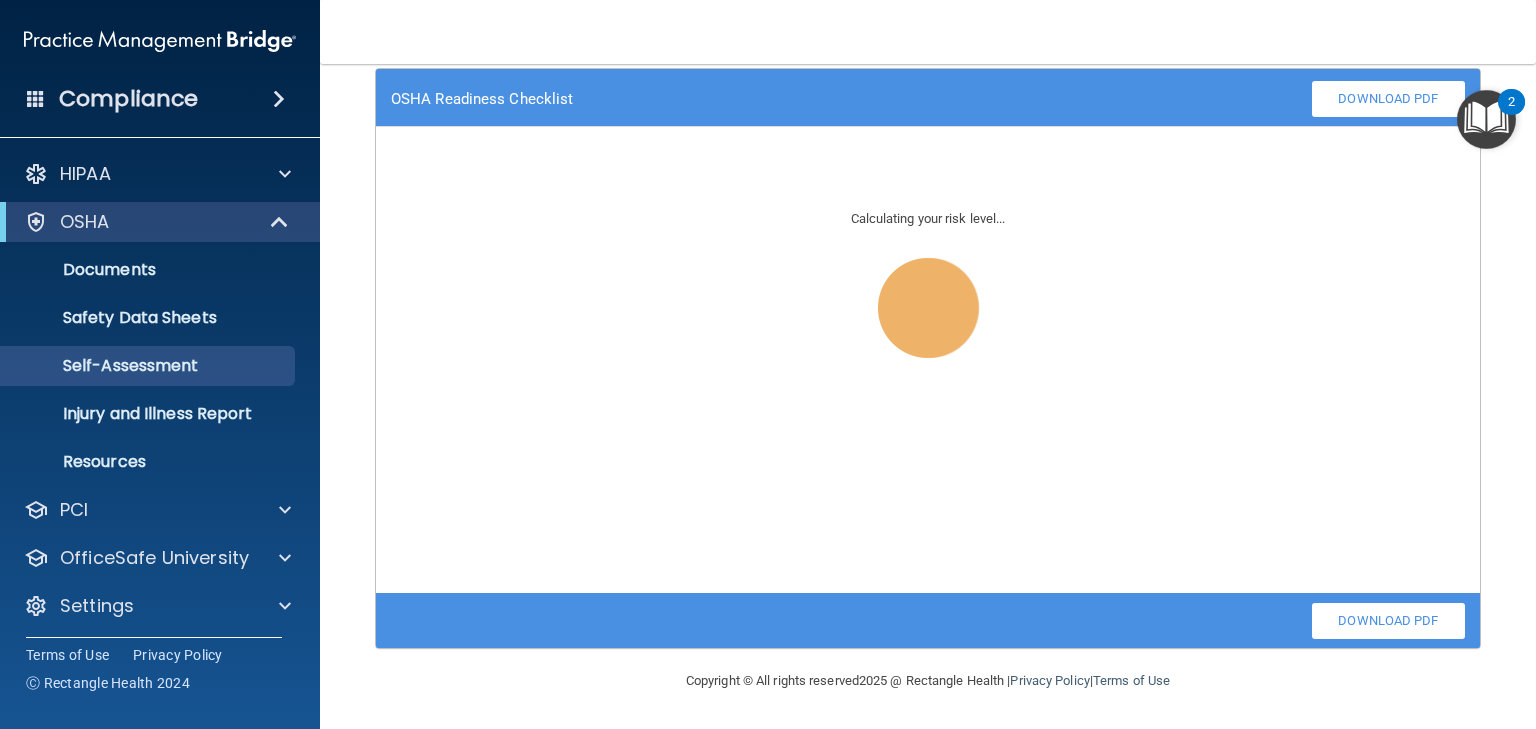 scroll, scrollTop: 136, scrollLeft: 0, axis: vertical 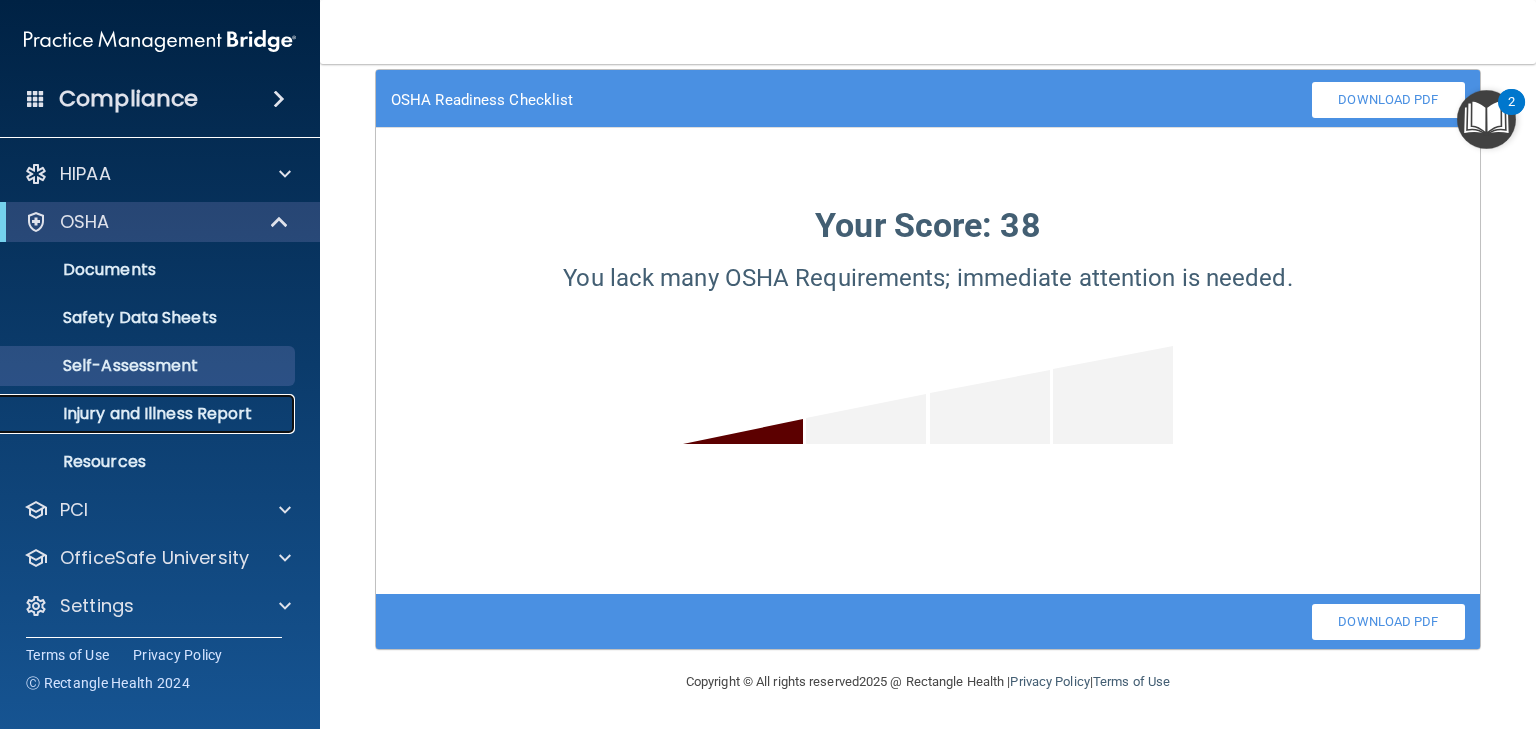 click on "Injury and Illness Report" at bounding box center [149, 414] 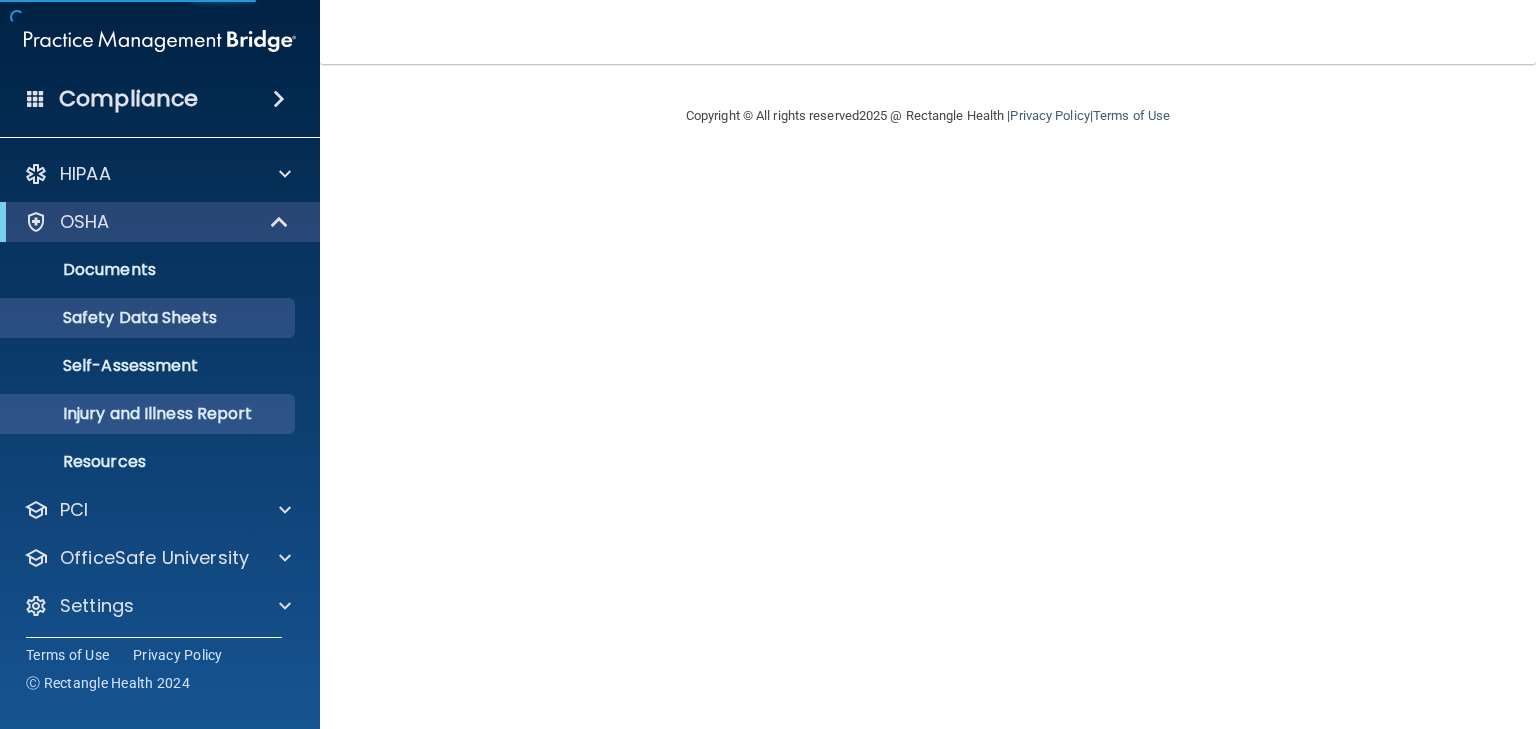 scroll, scrollTop: 0, scrollLeft: 0, axis: both 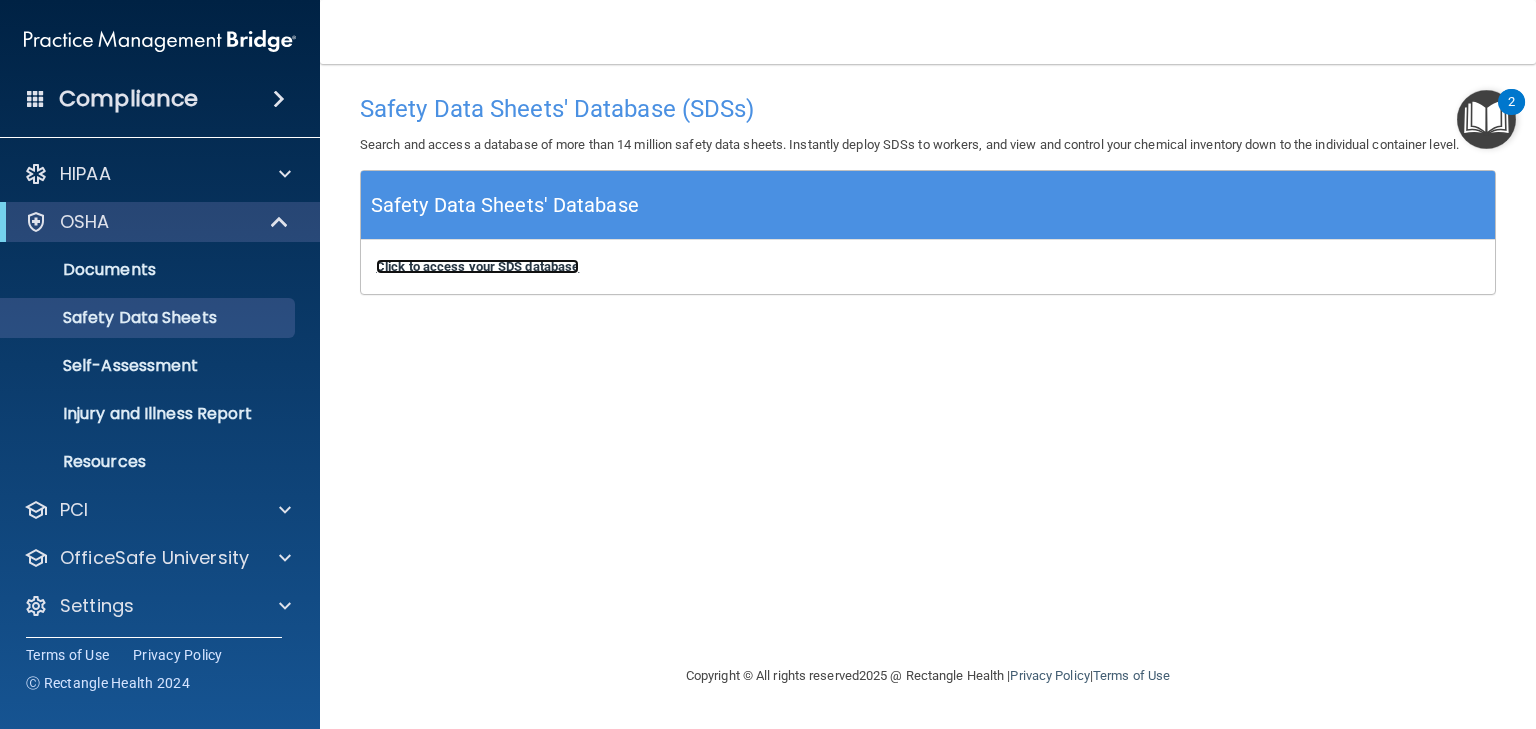 click on "Click to access your SDS database" at bounding box center [477, 266] 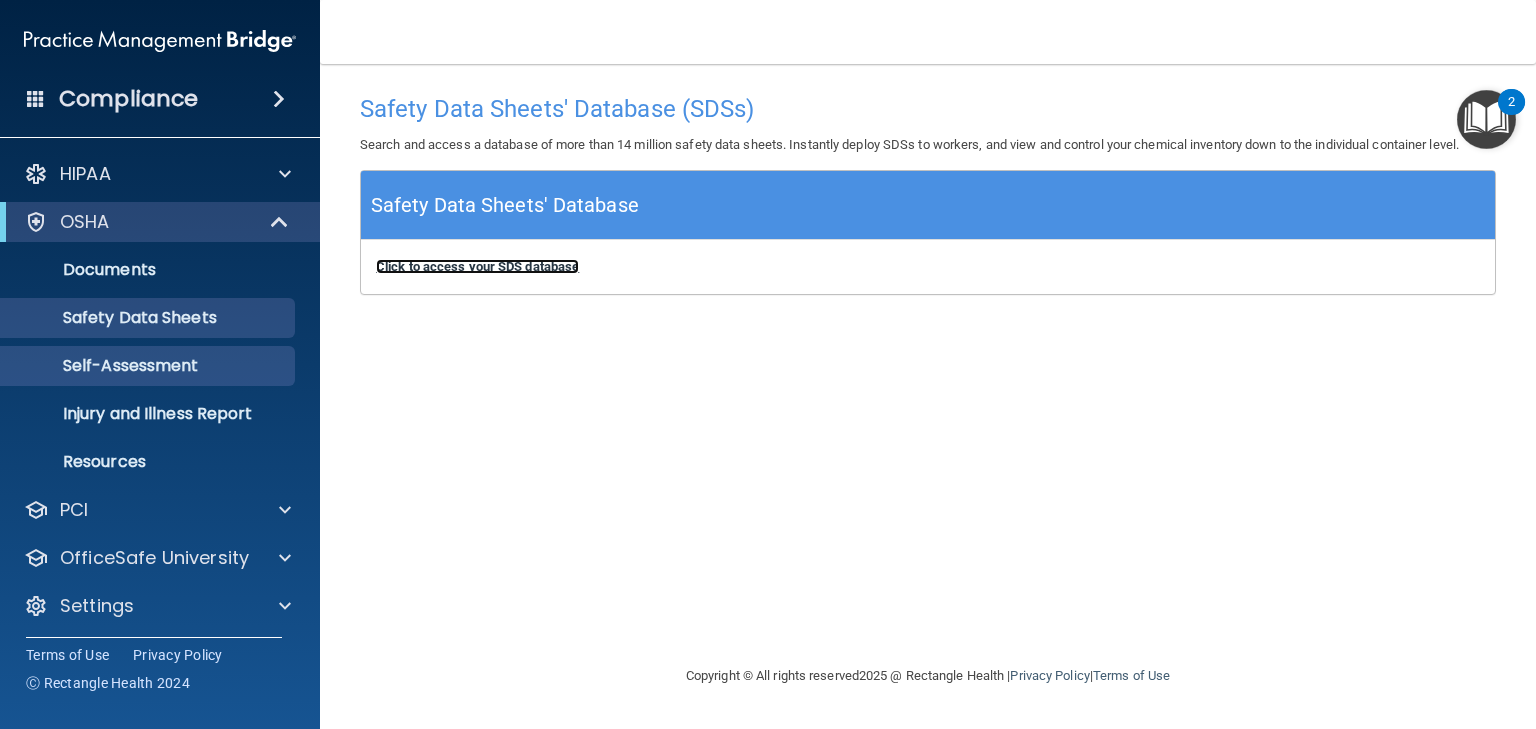 scroll, scrollTop: 0, scrollLeft: 0, axis: both 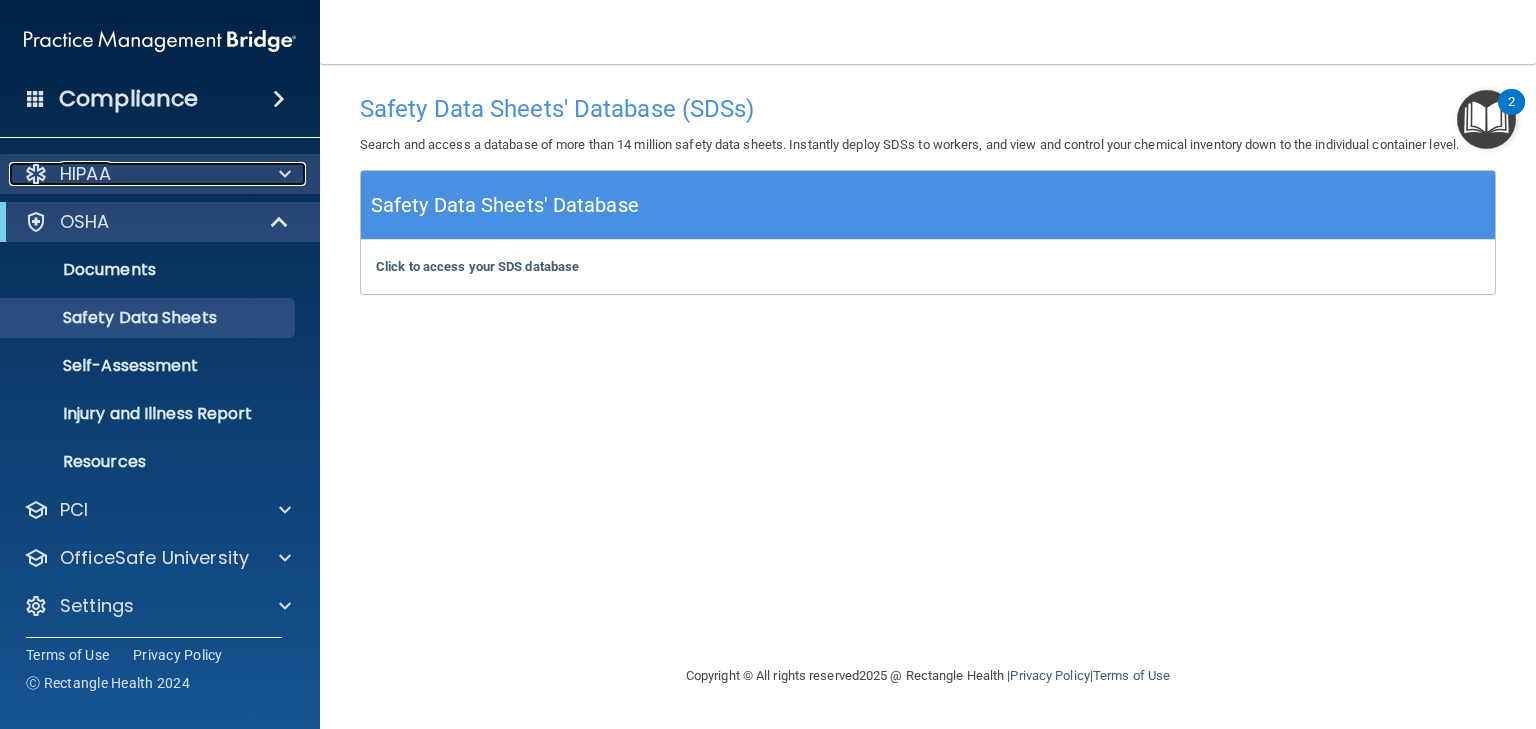 click on "HIPAA" at bounding box center (133, 174) 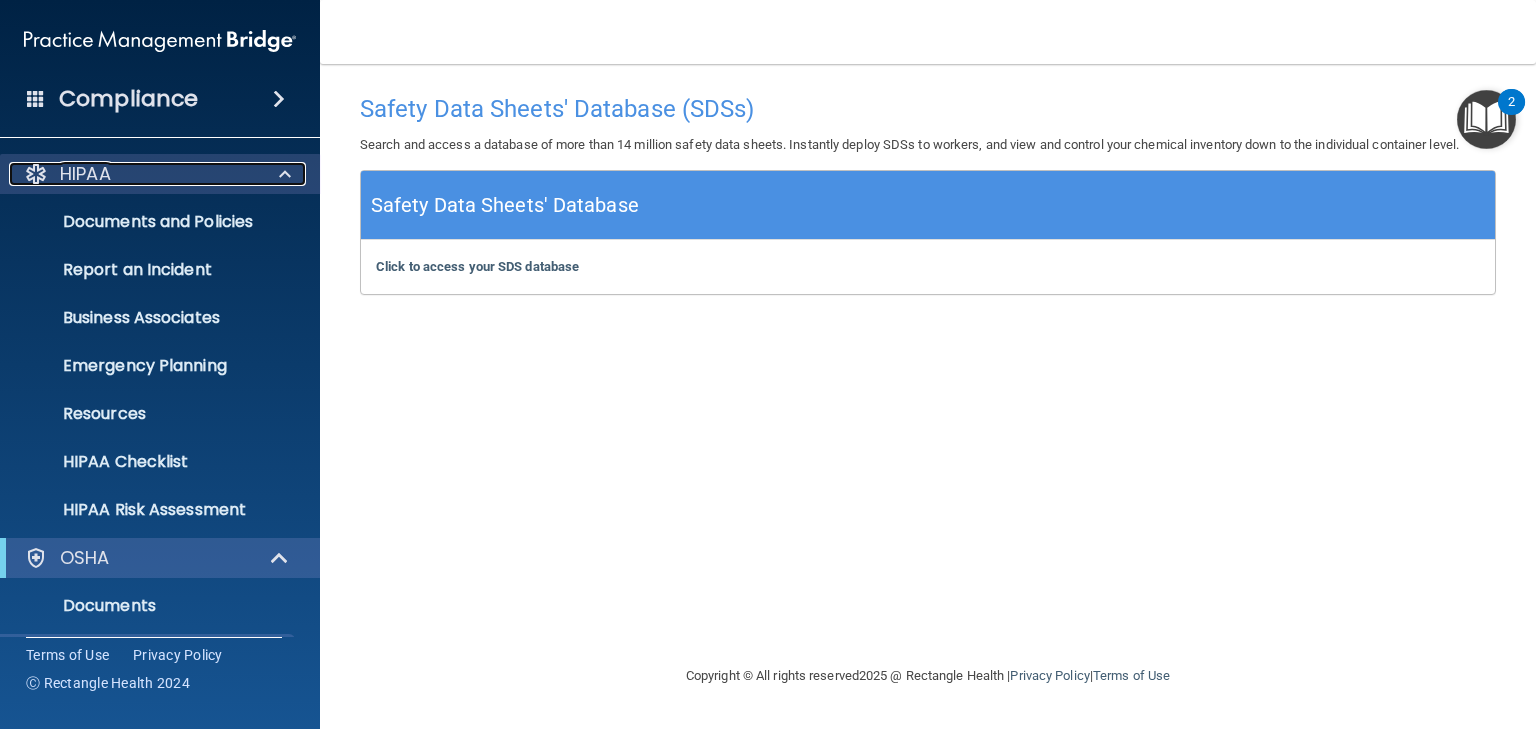 click on "HIPAA" at bounding box center [85, 174] 